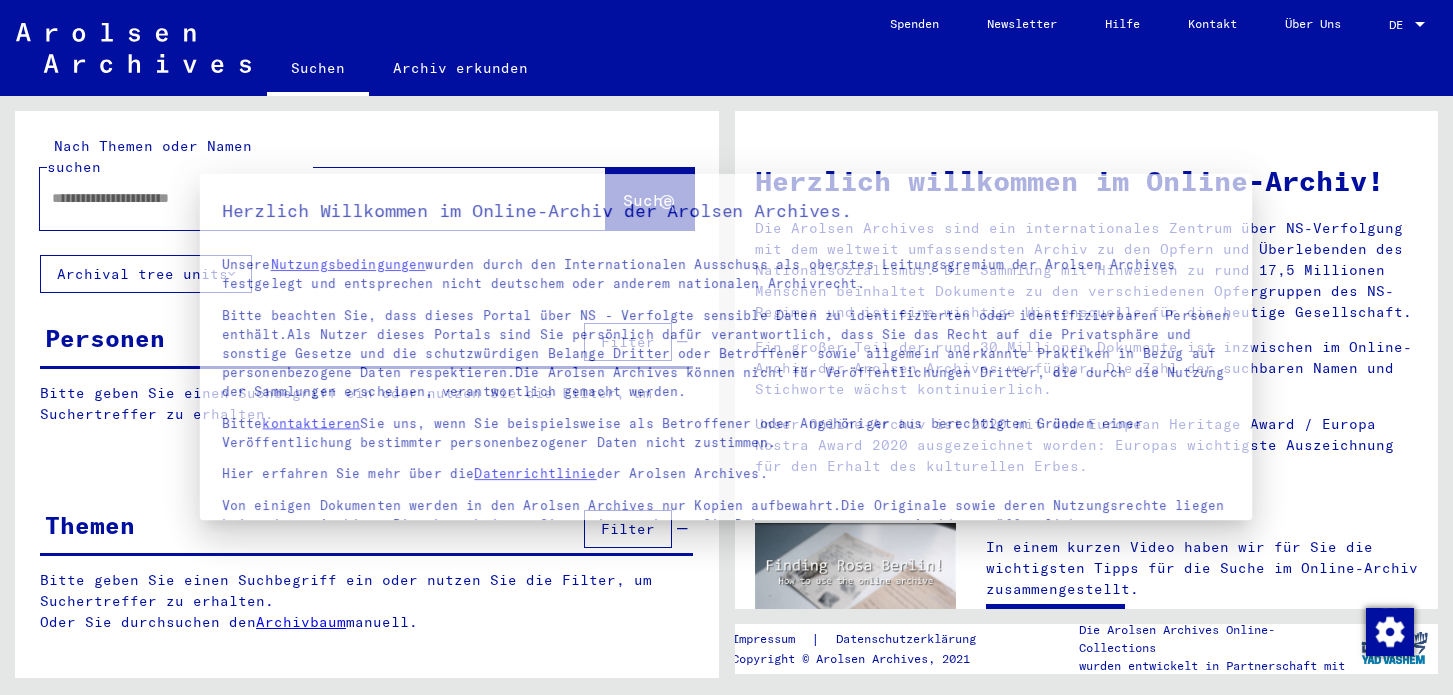 scroll, scrollTop: 0, scrollLeft: 0, axis: both 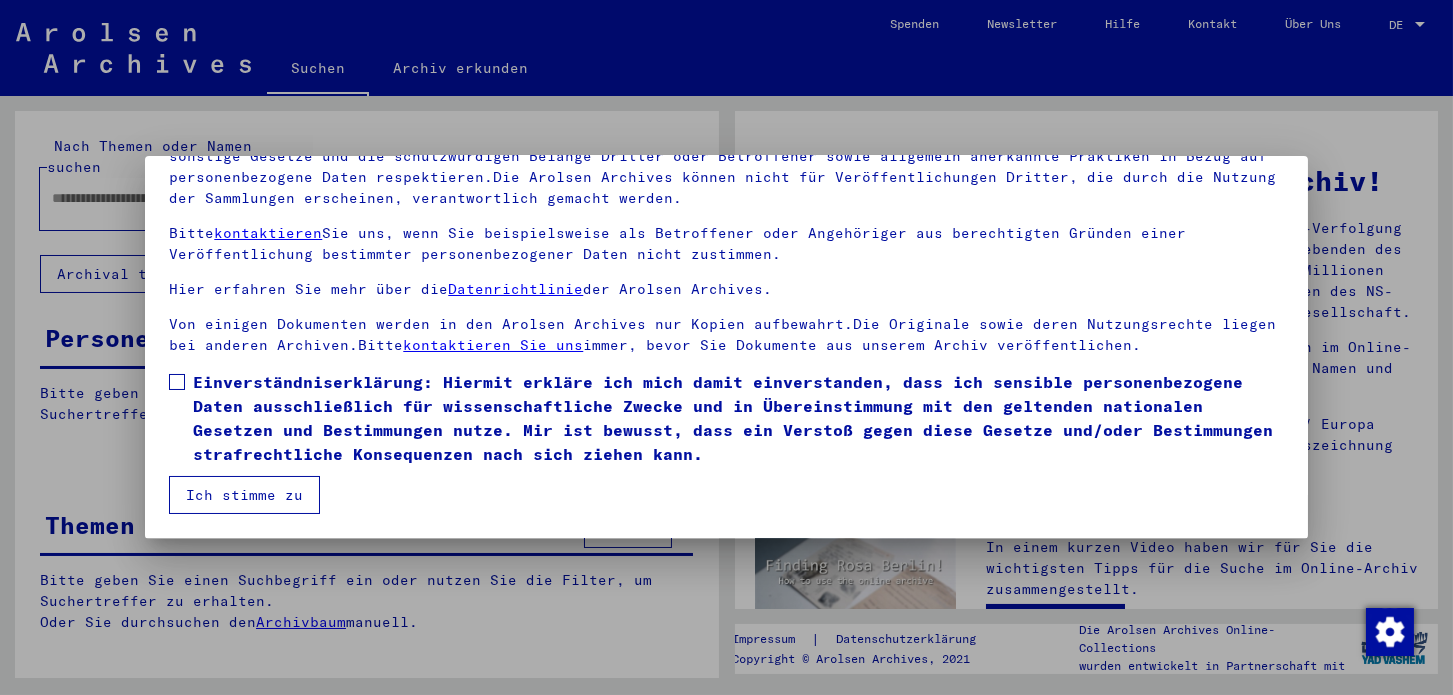 click at bounding box center (177, 382) 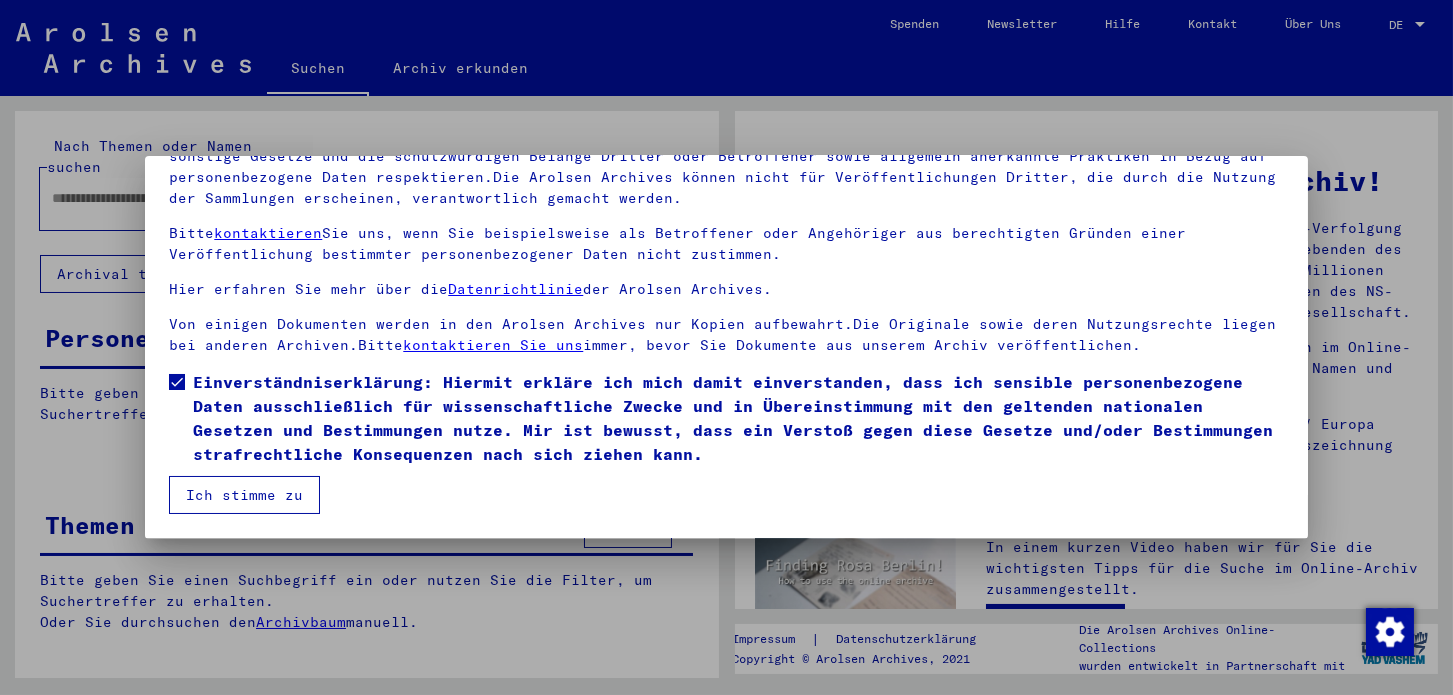 click on "Ich stimme zu" at bounding box center (244, 495) 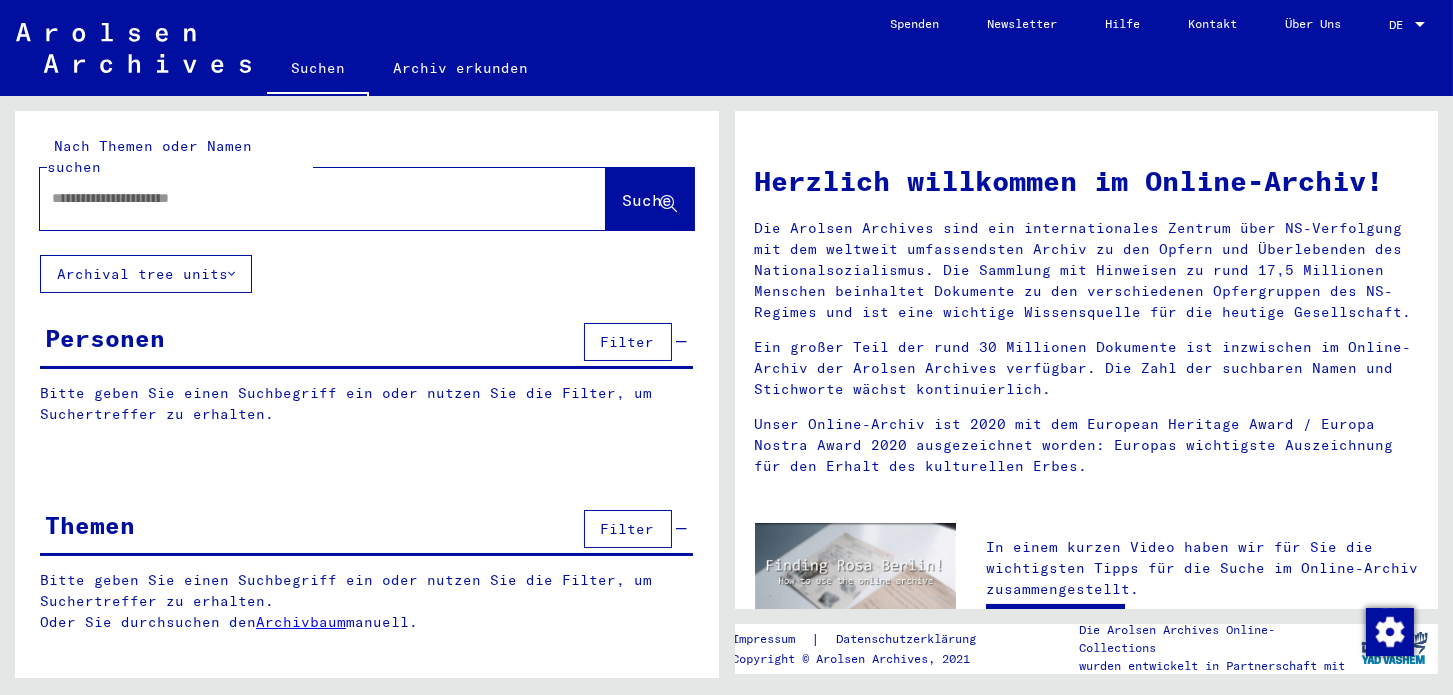 click at bounding box center [299, 198] 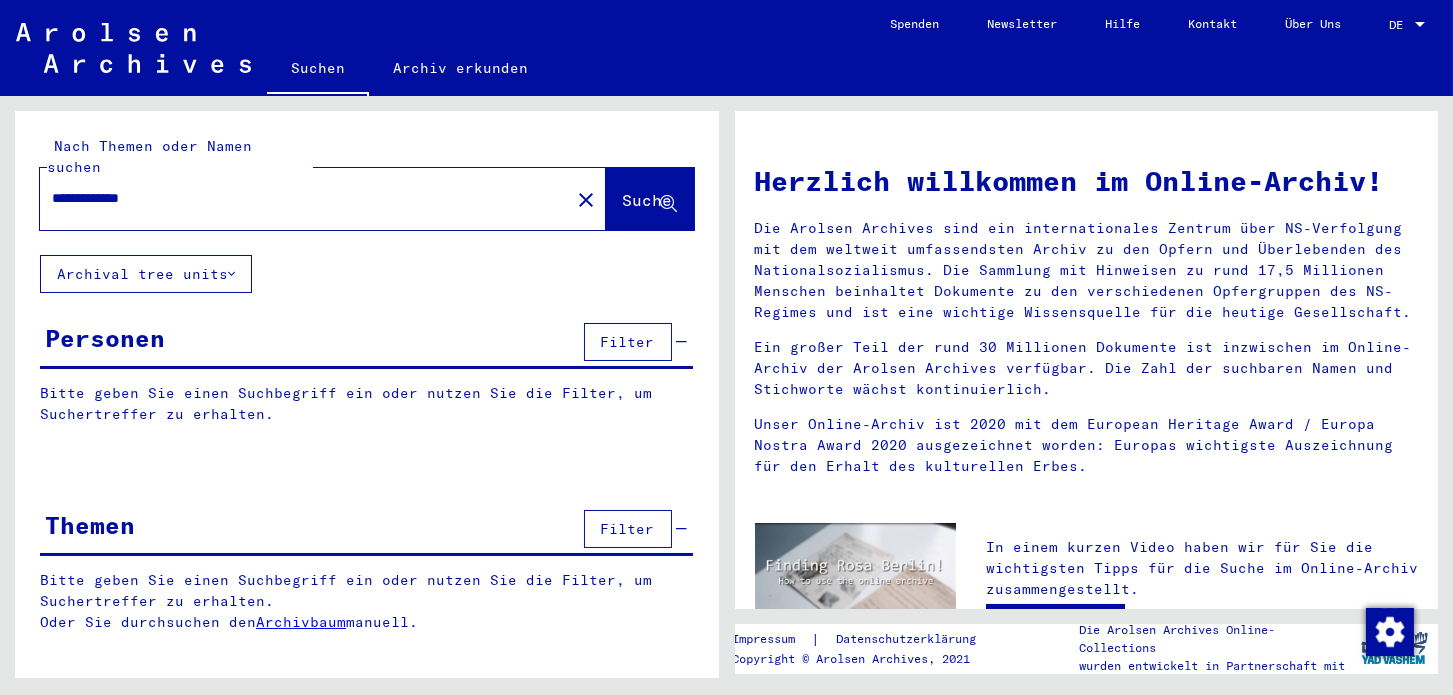type on "**********" 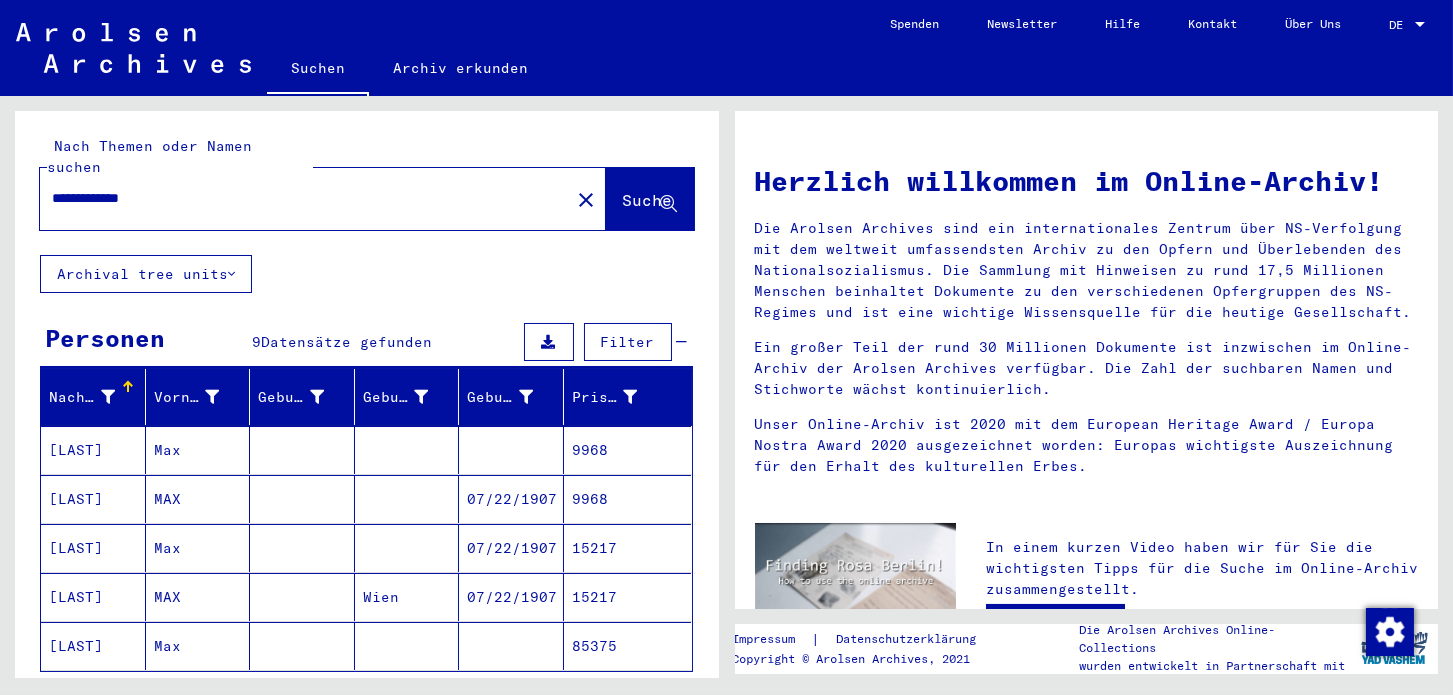 click on "07/22/1907" at bounding box center (511, 548) 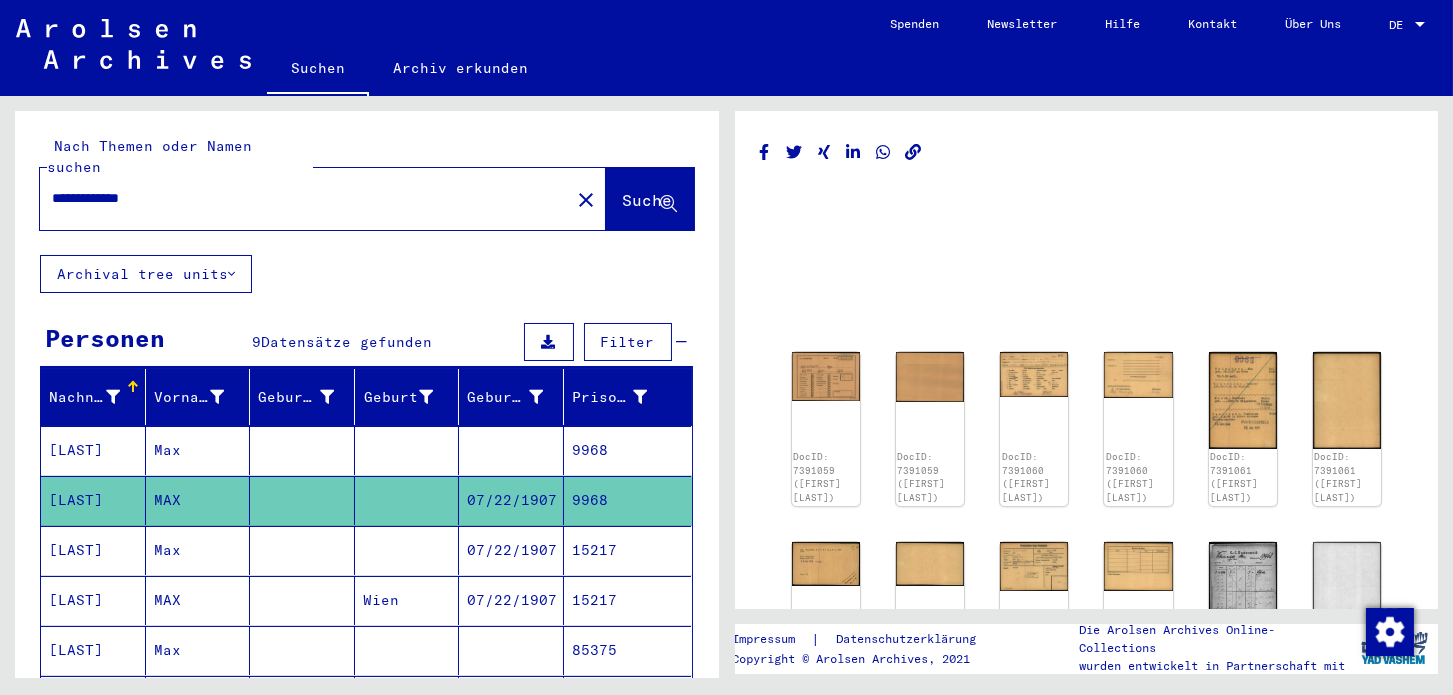 click on "15217" at bounding box center [628, 600] 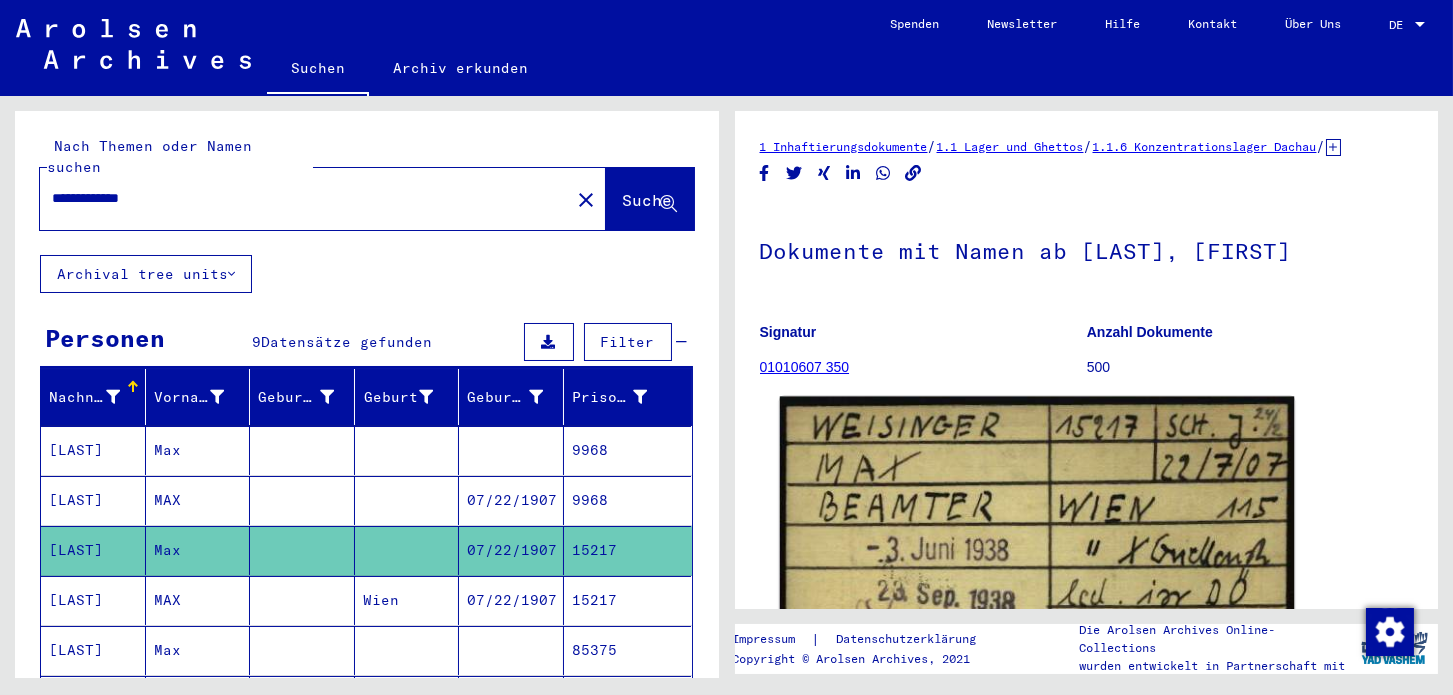 scroll, scrollTop: 288, scrollLeft: 0, axis: vertical 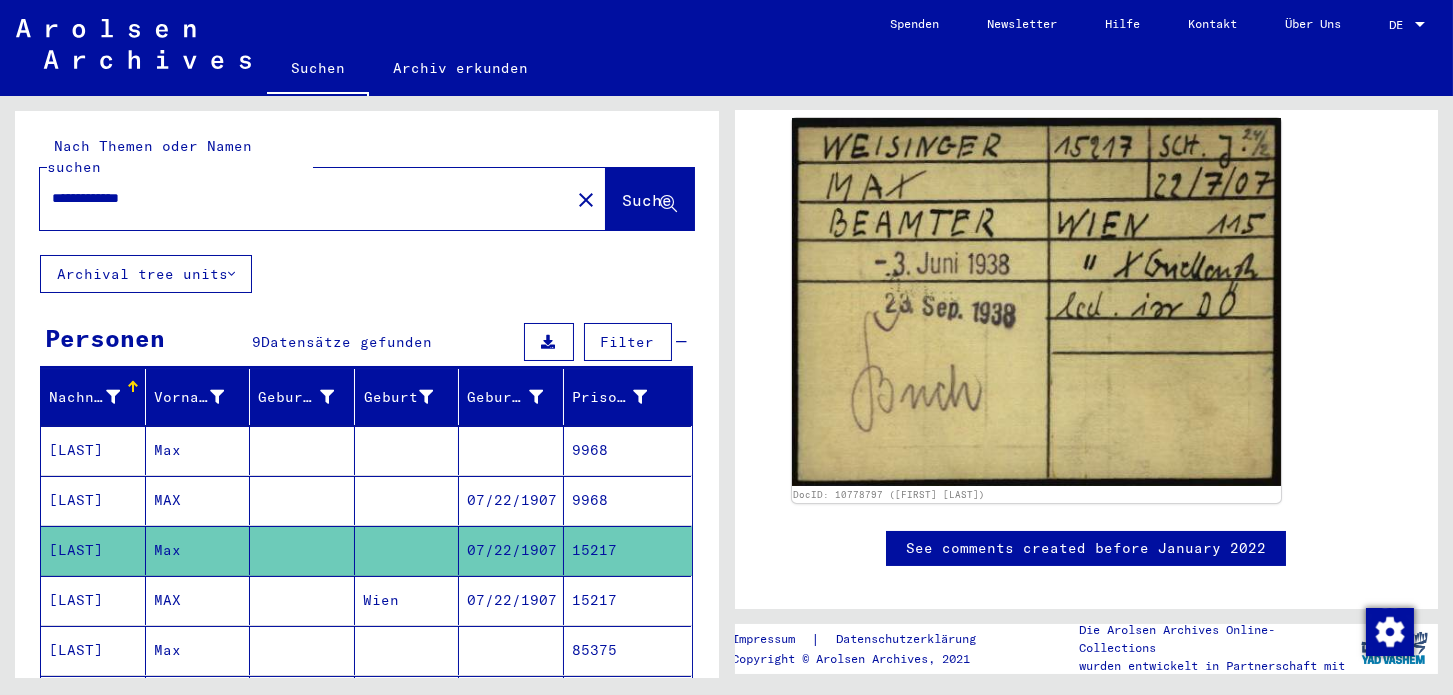 click on "15217" at bounding box center [628, 650] 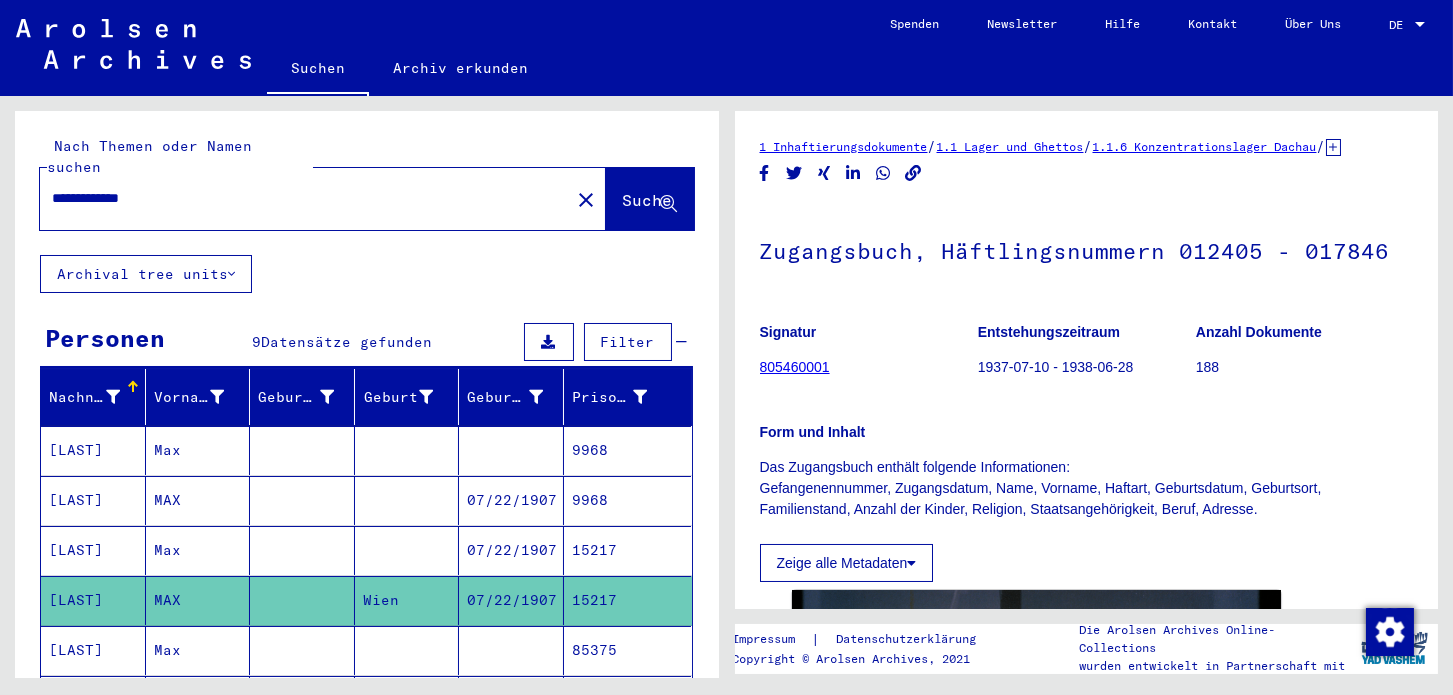scroll, scrollTop: 288, scrollLeft: 0, axis: vertical 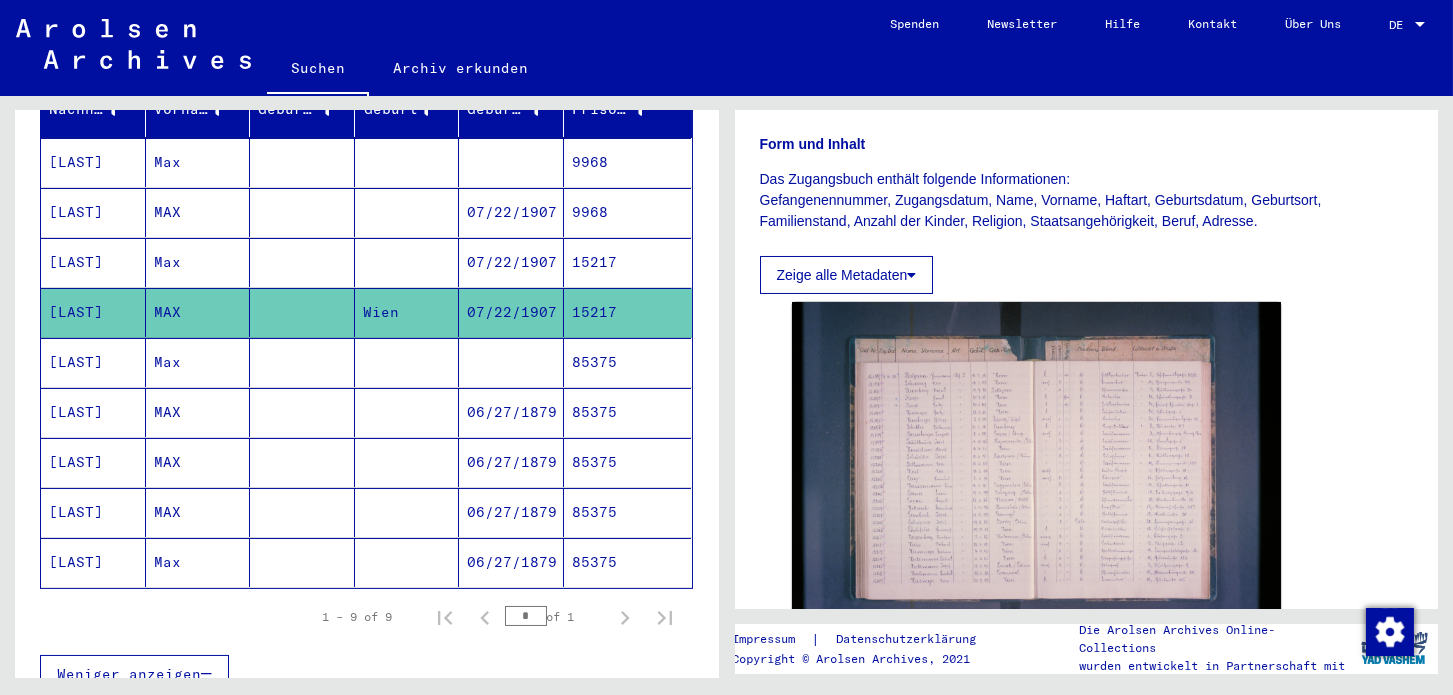 click on "85375" at bounding box center (628, 412) 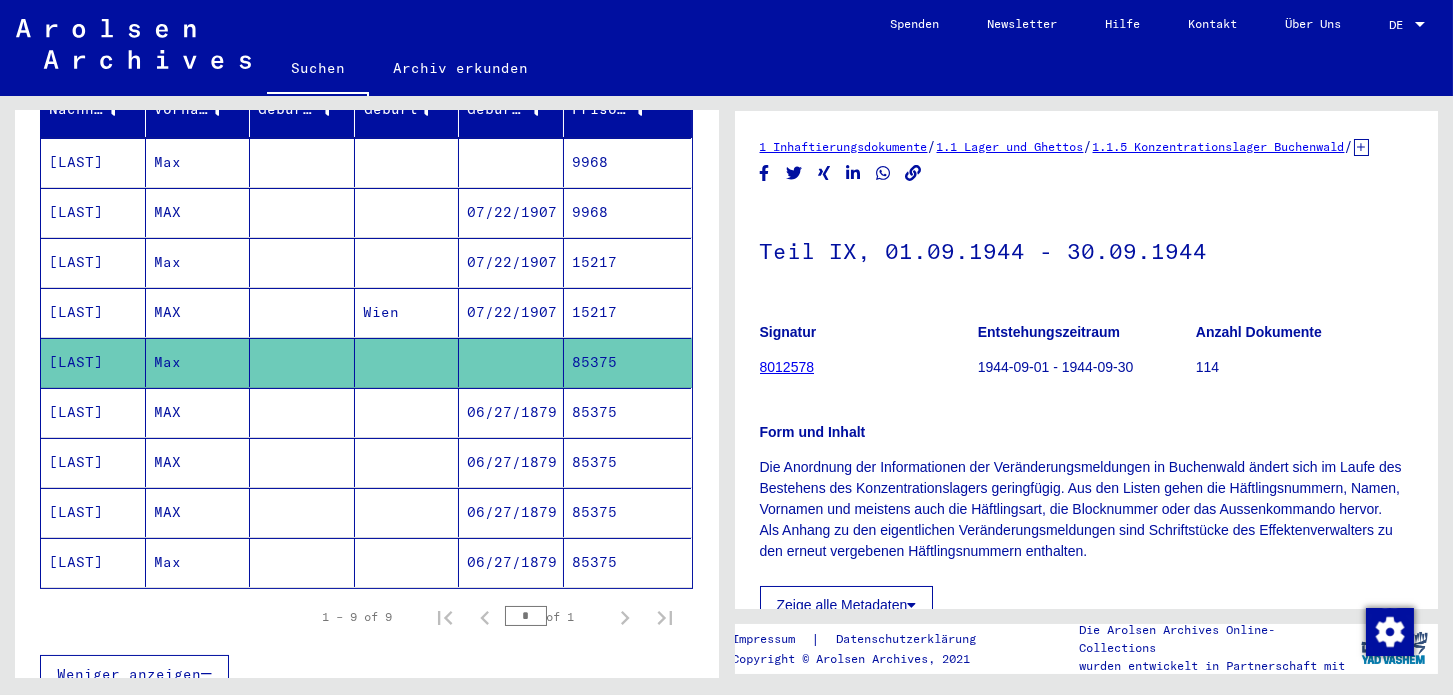 click on "85375" at bounding box center [628, 462] 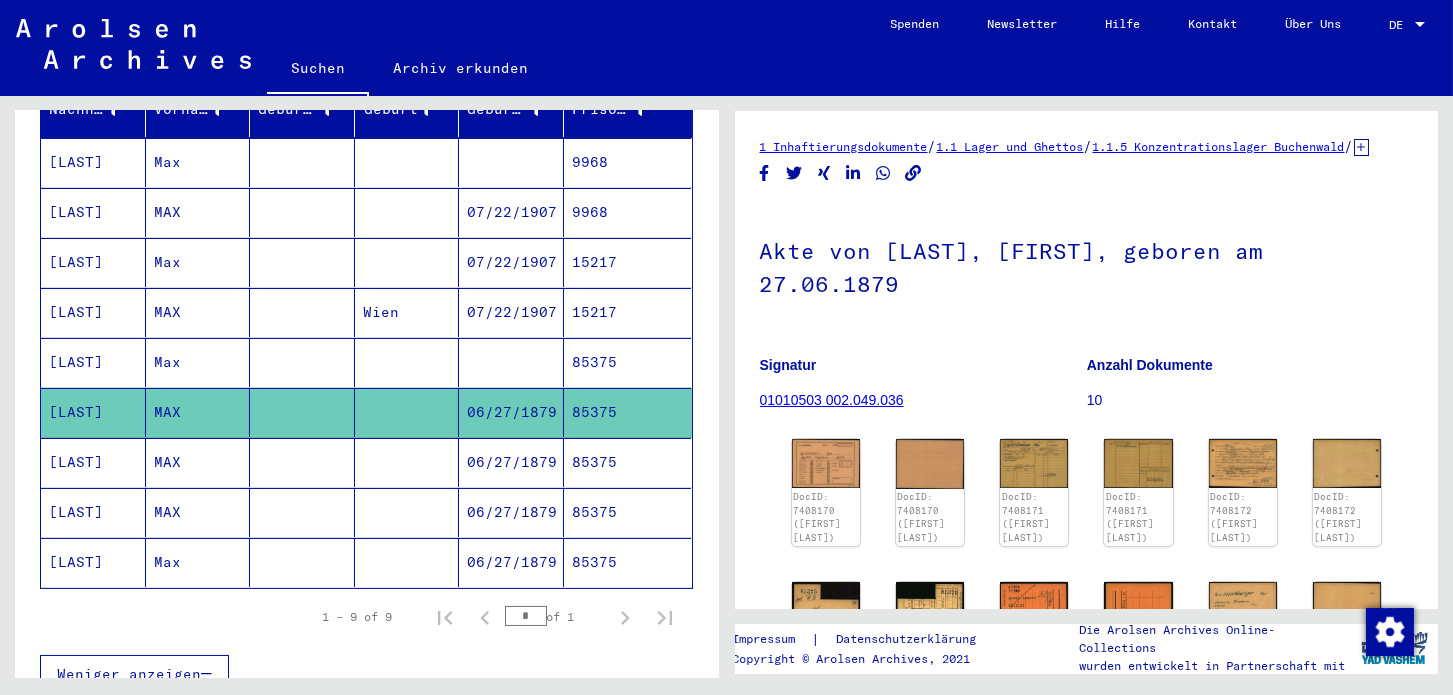click on "07/22/1907" at bounding box center [511, 362] 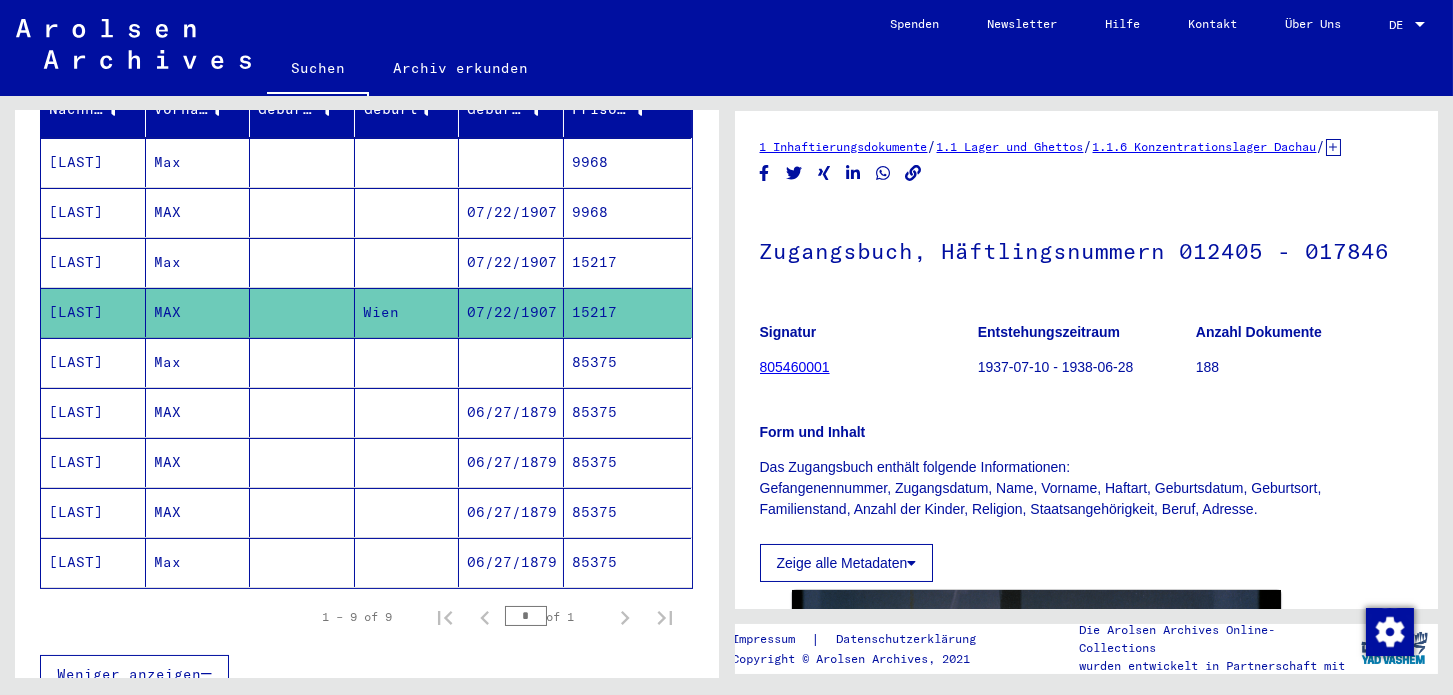 click on "07/22/1907" at bounding box center [511, 312] 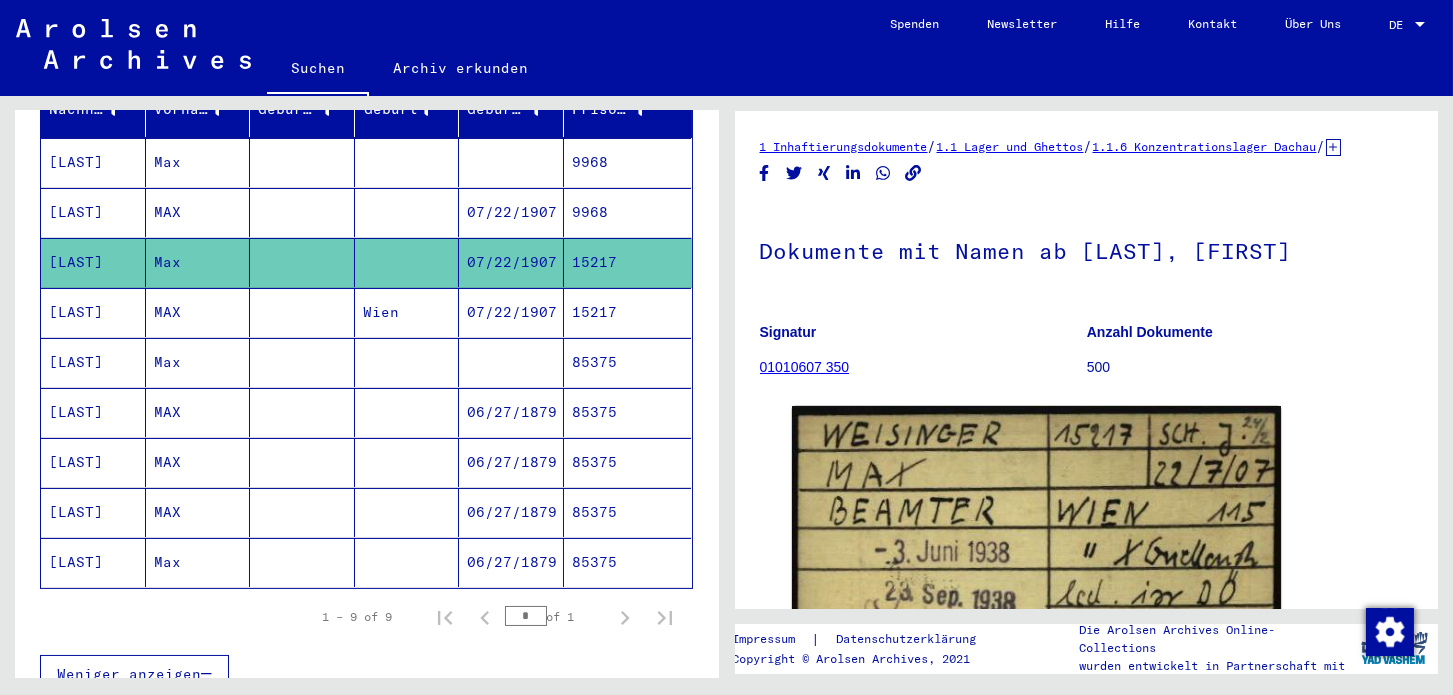 click on "9968" at bounding box center (628, 262) 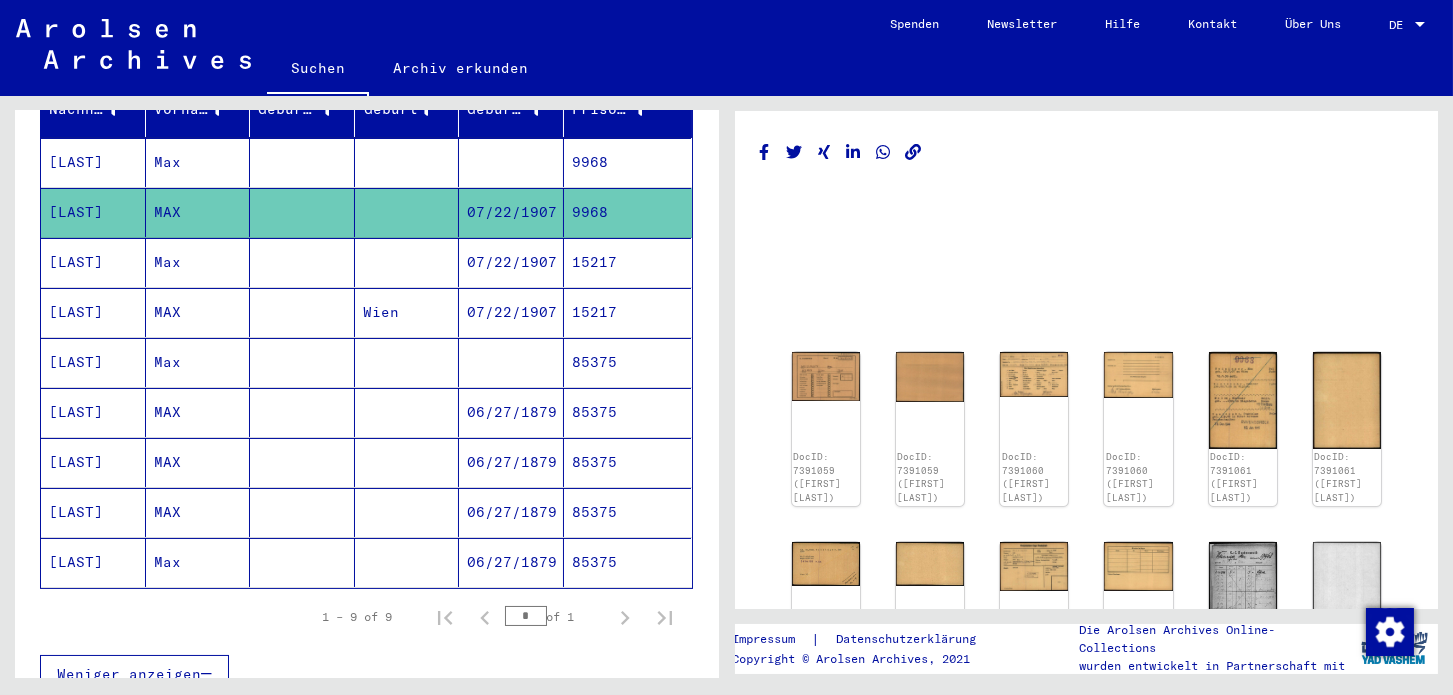 scroll, scrollTop: 0, scrollLeft: 0, axis: both 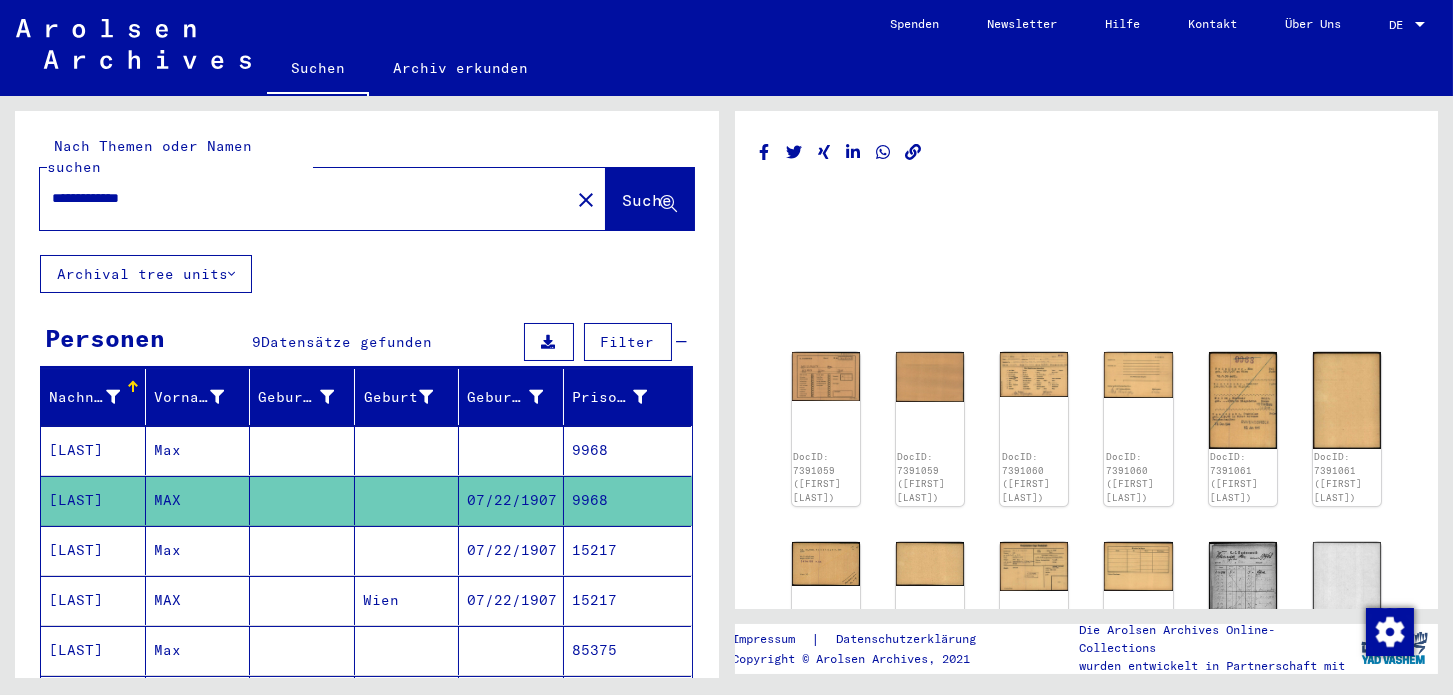 click on "9968" at bounding box center (628, 500) 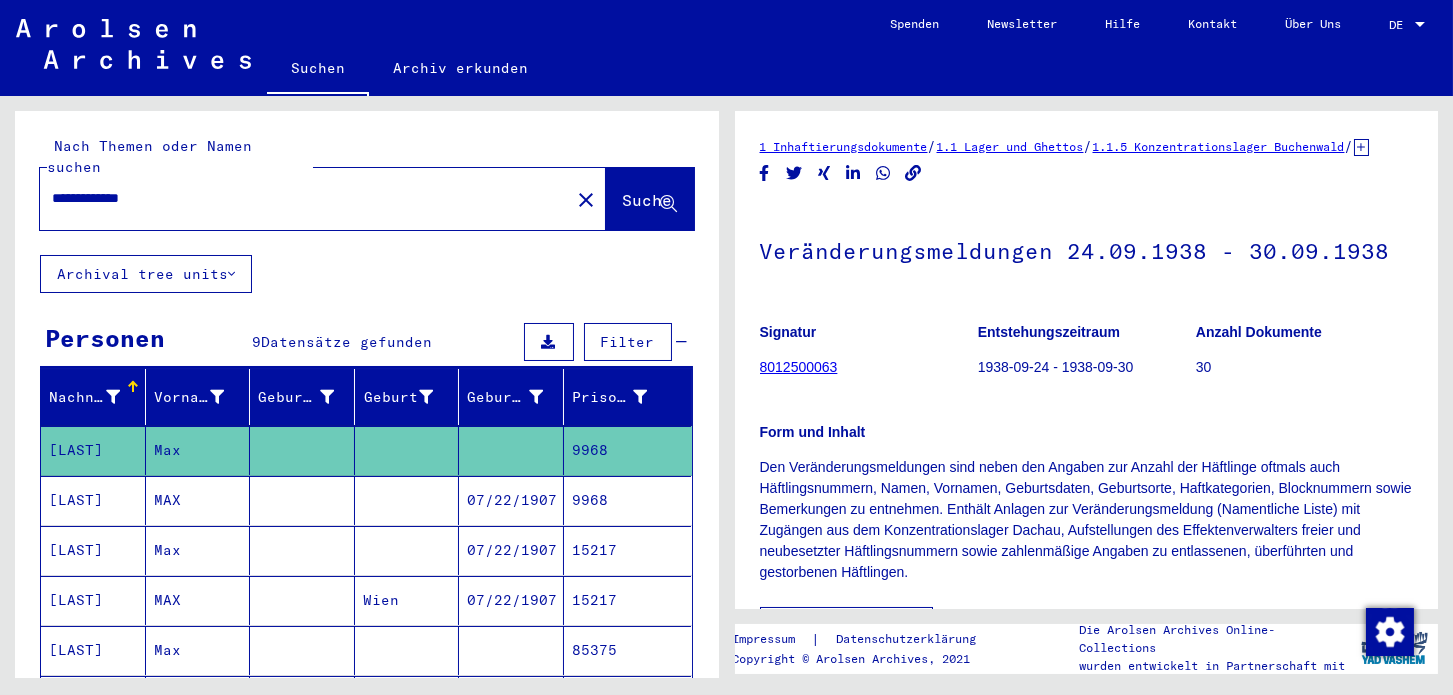 click on "9968" at bounding box center (628, 550) 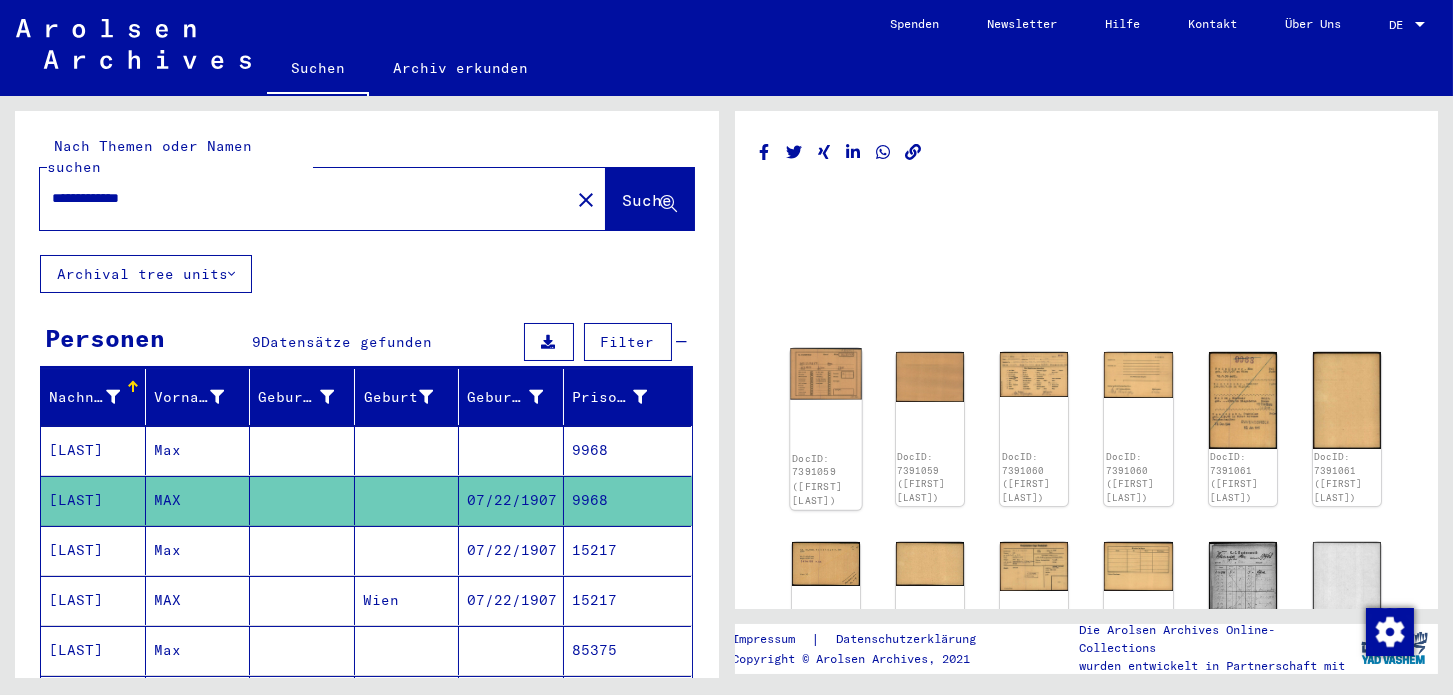click 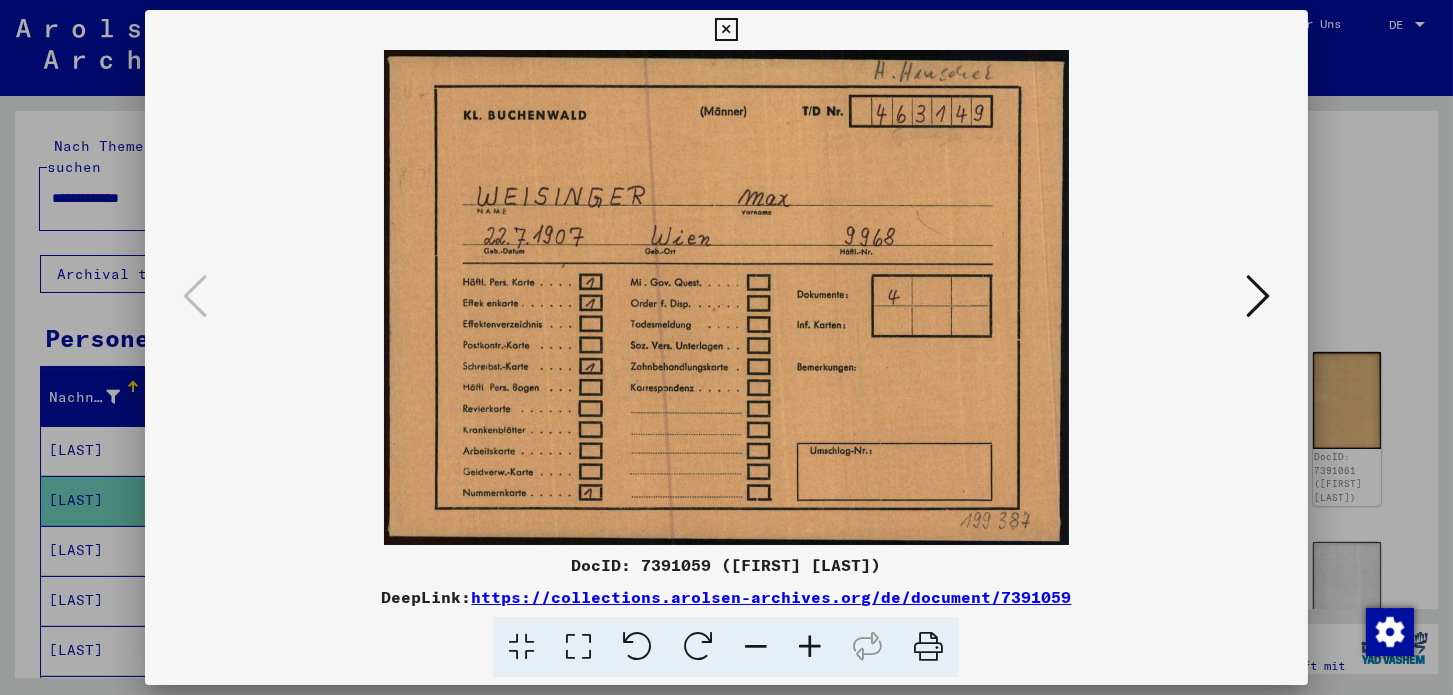 click at bounding box center [1258, 296] 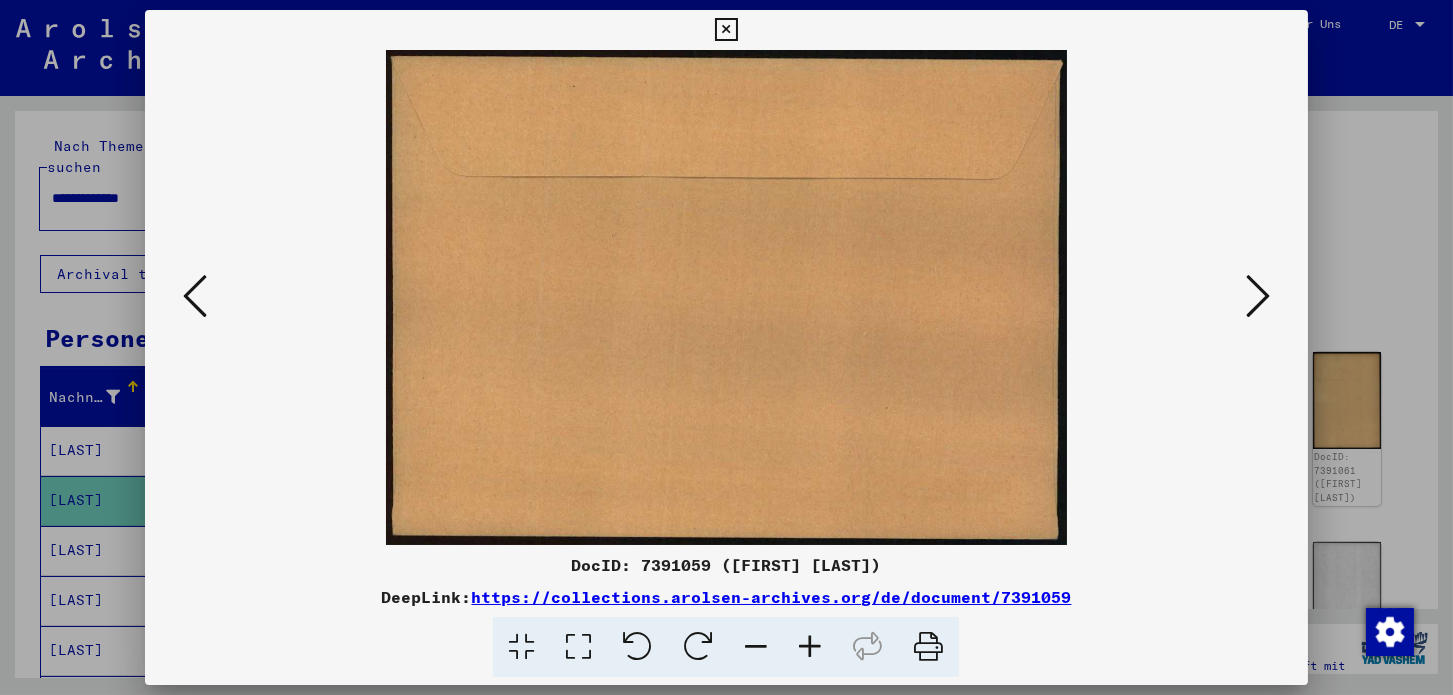 click at bounding box center (1258, 296) 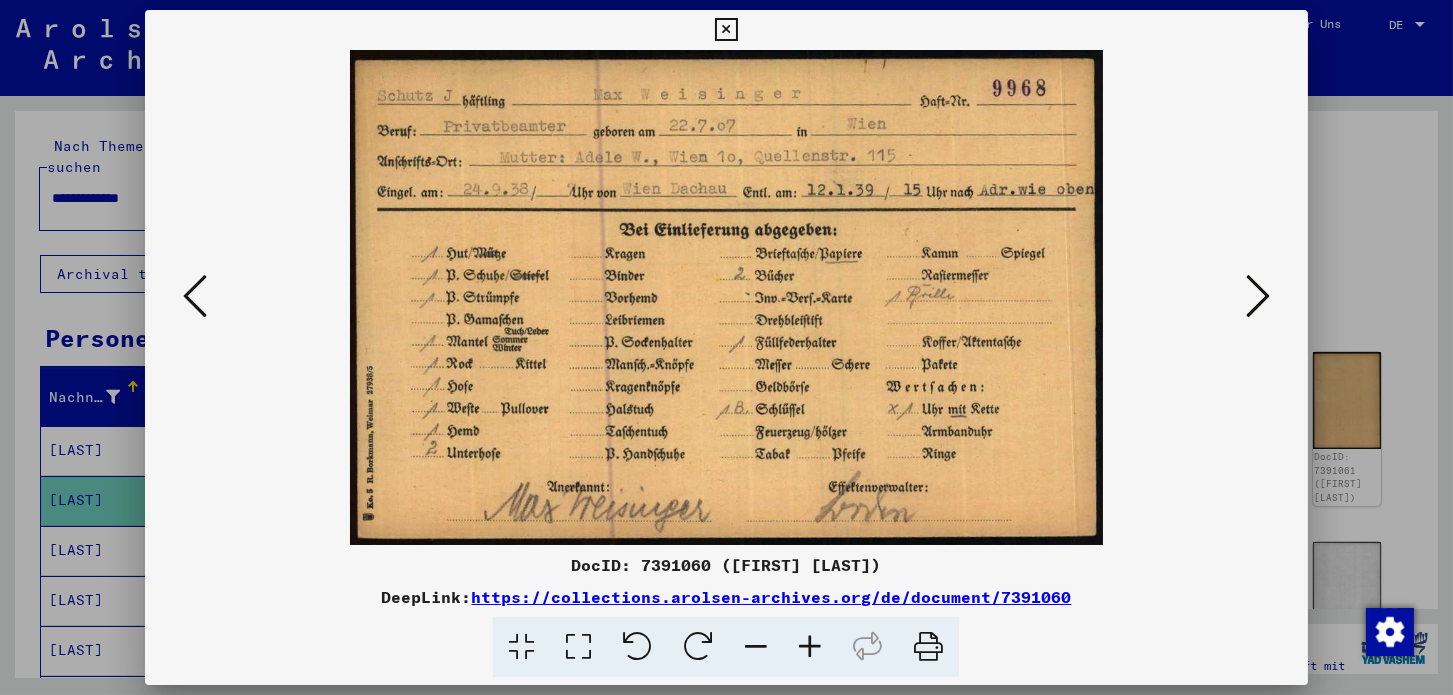 click at bounding box center [1258, 296] 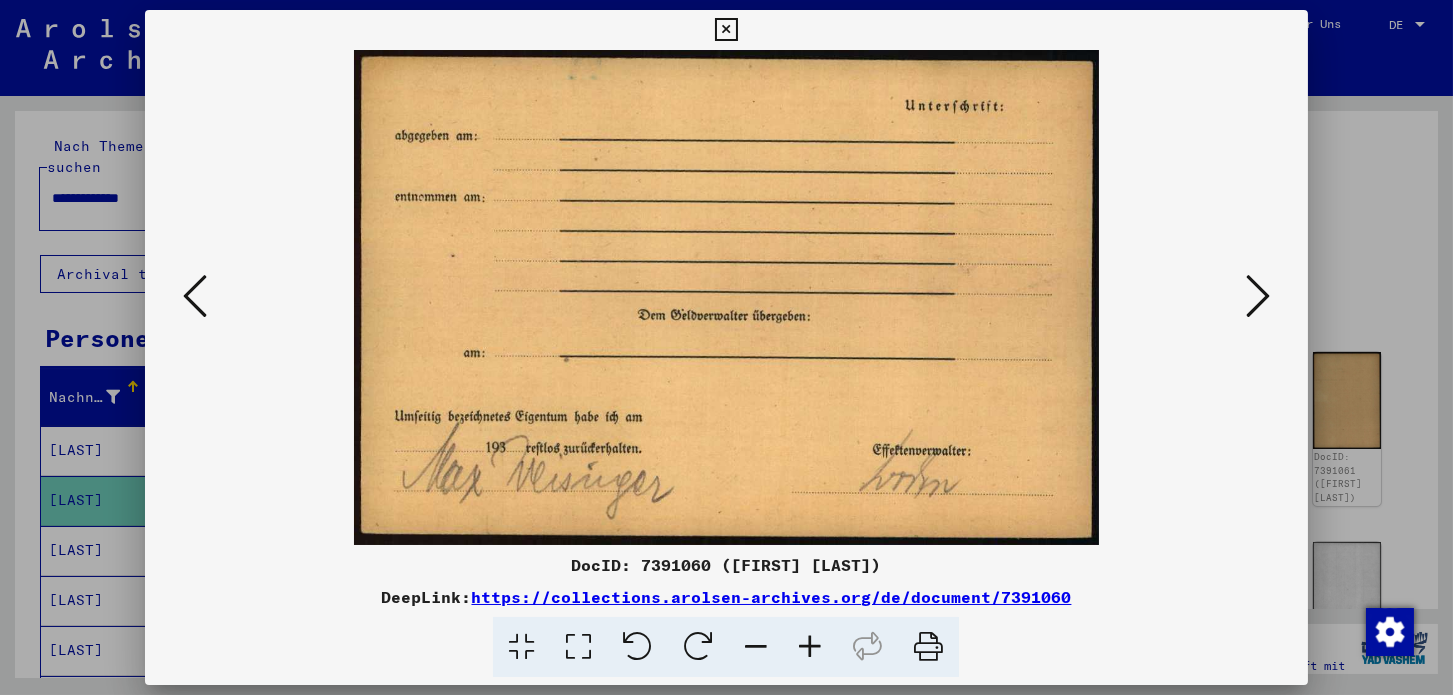 click at bounding box center [1258, 296] 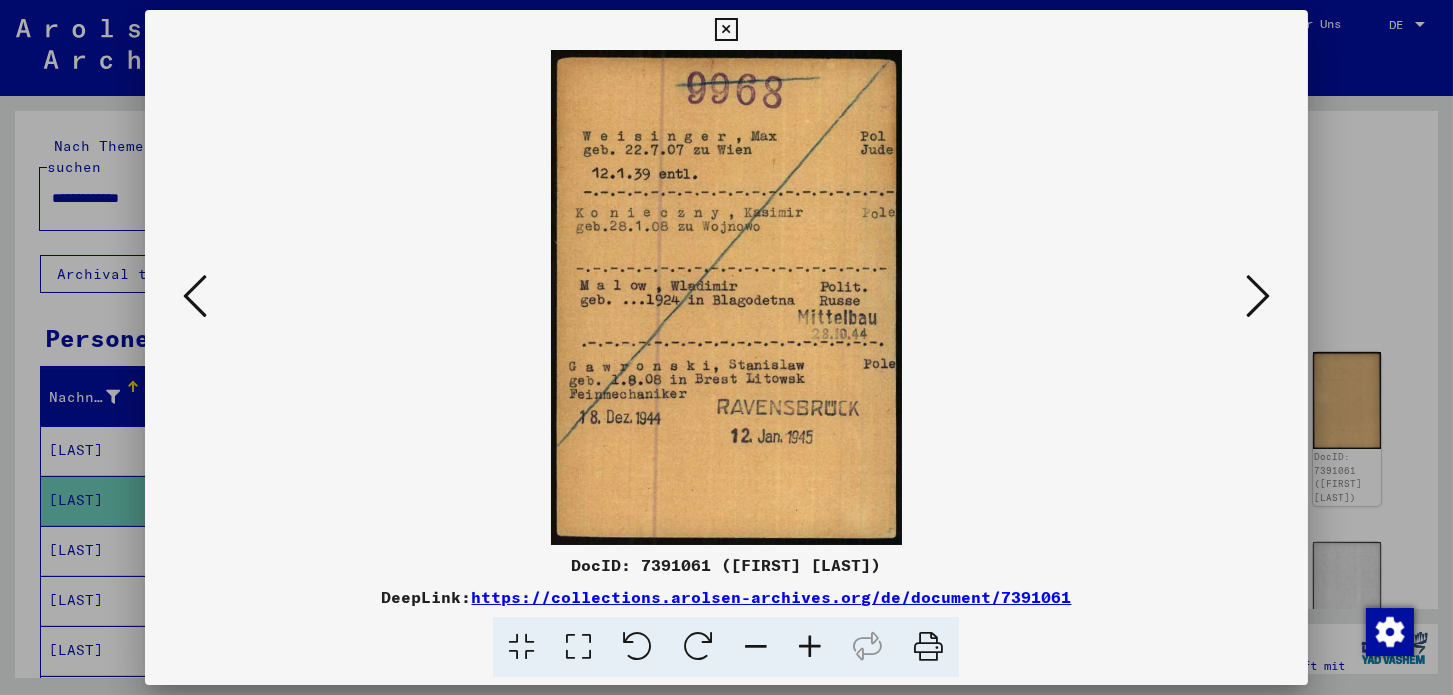click at bounding box center (1258, 296) 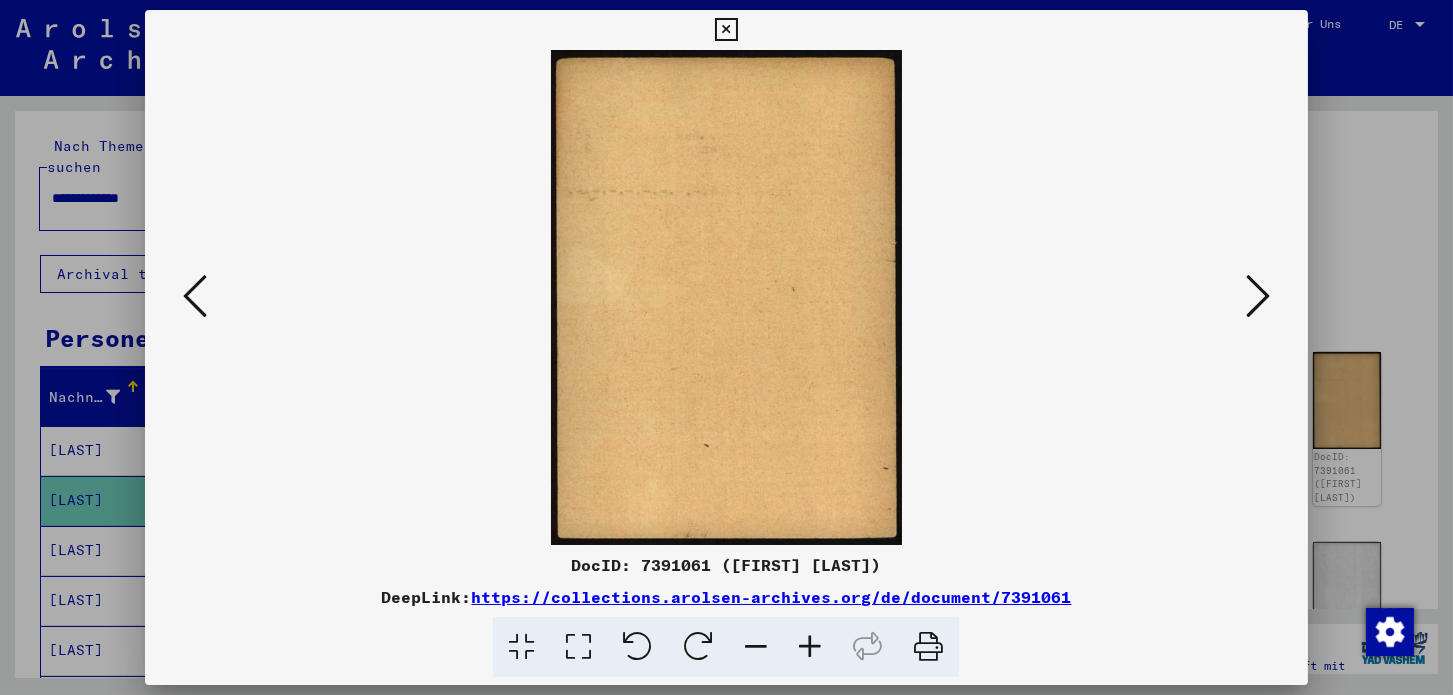 click at bounding box center (1258, 296) 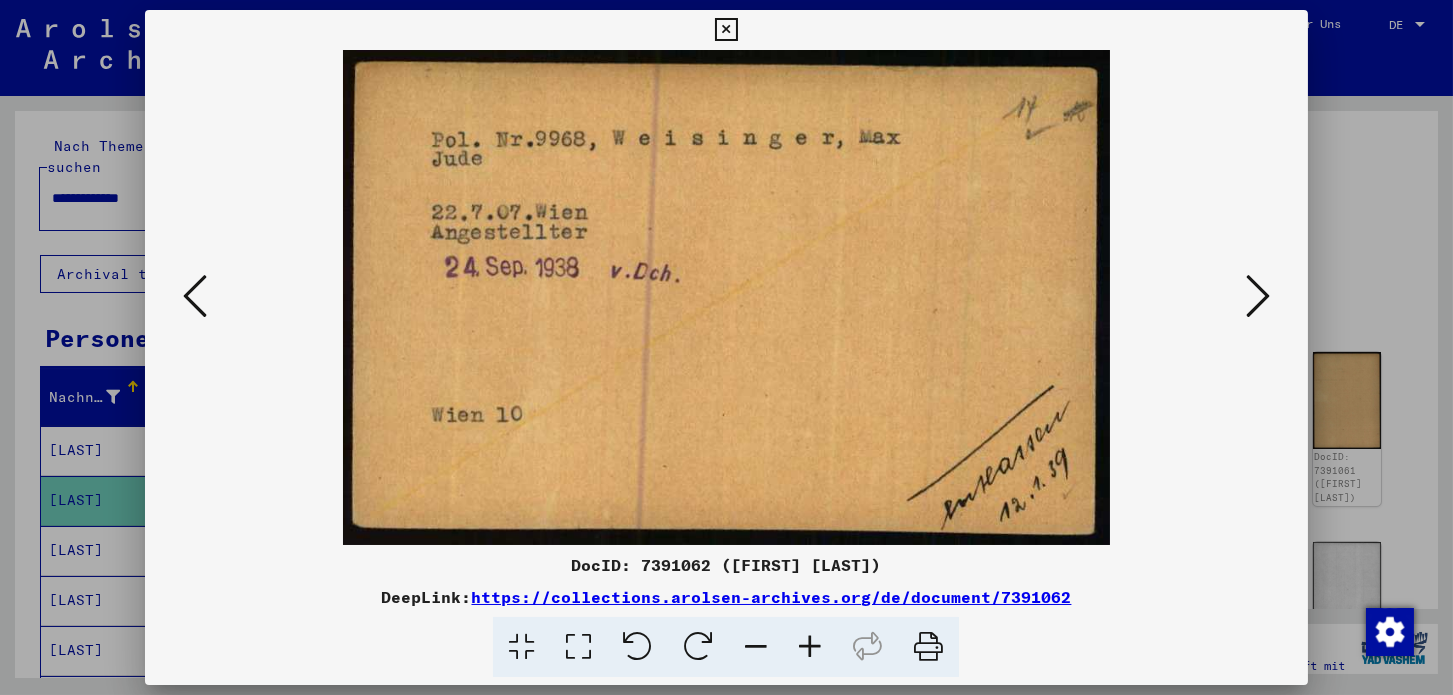 click at bounding box center (1258, 296) 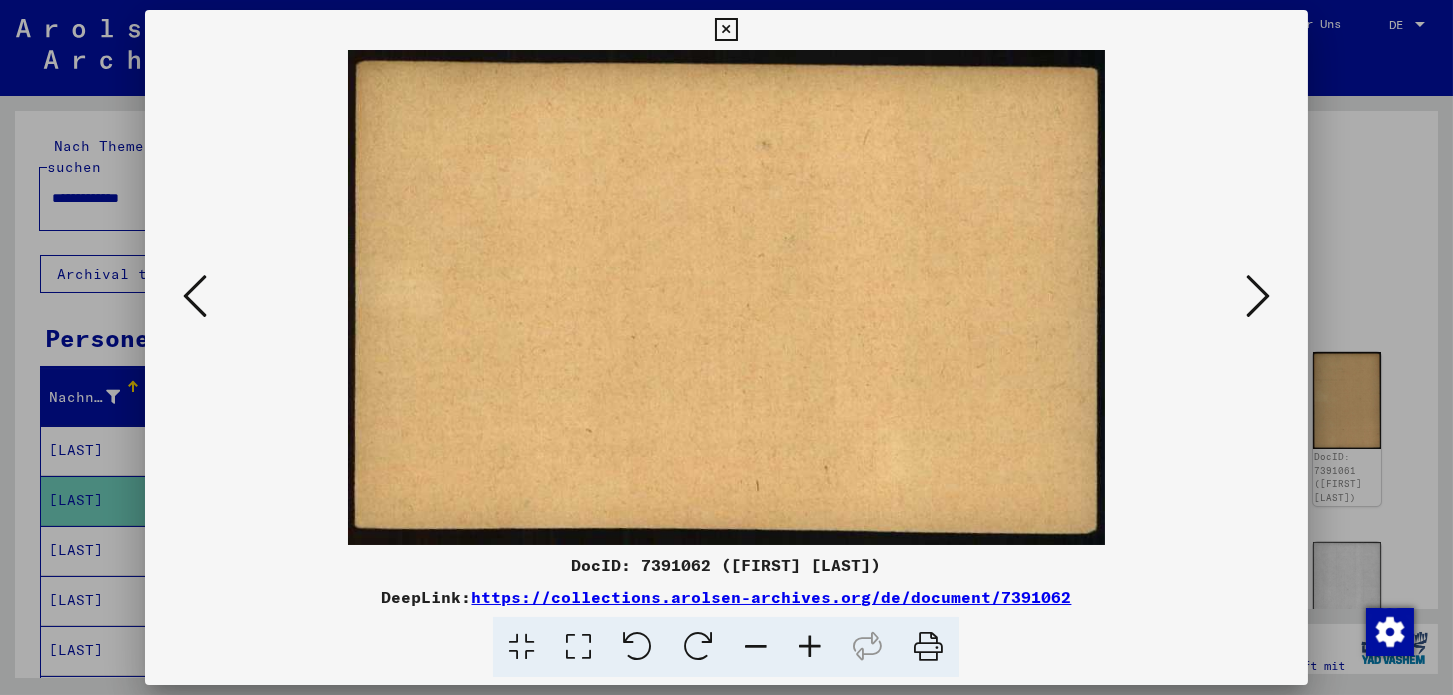 click at bounding box center [1258, 296] 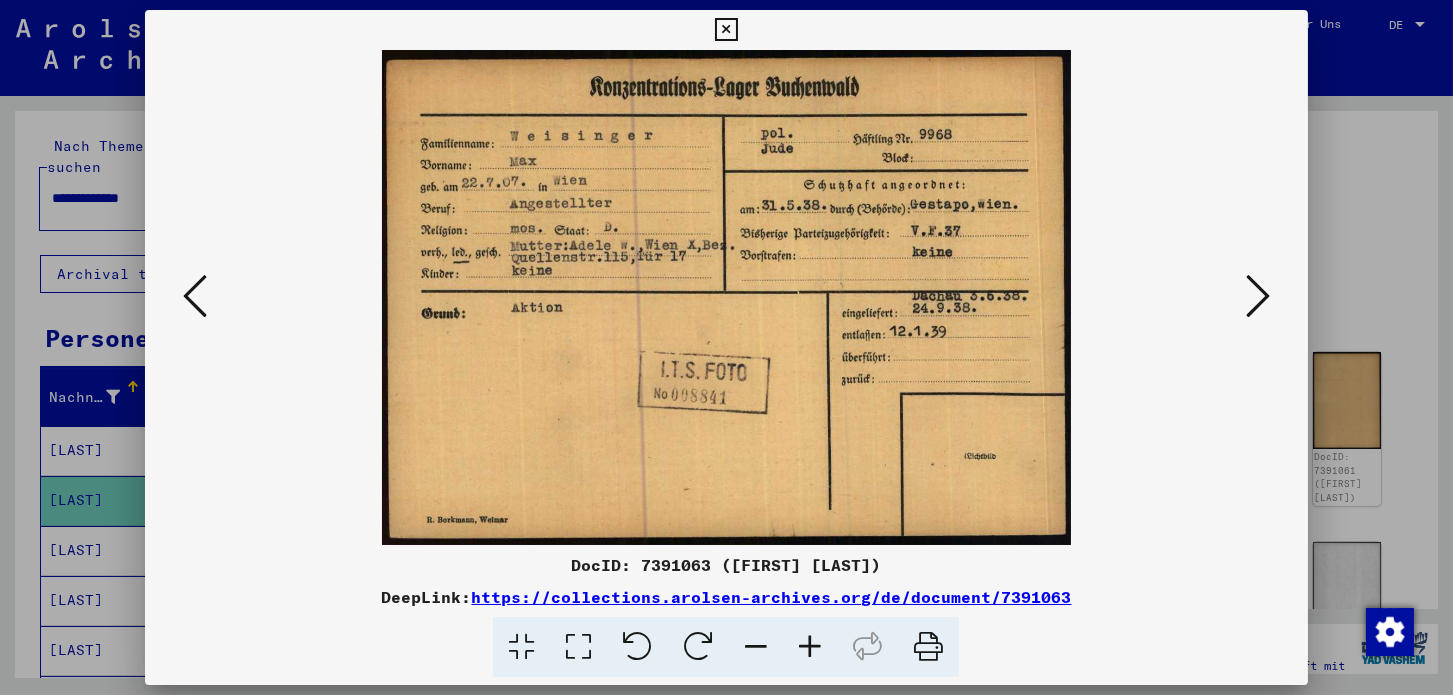 click at bounding box center [1258, 296] 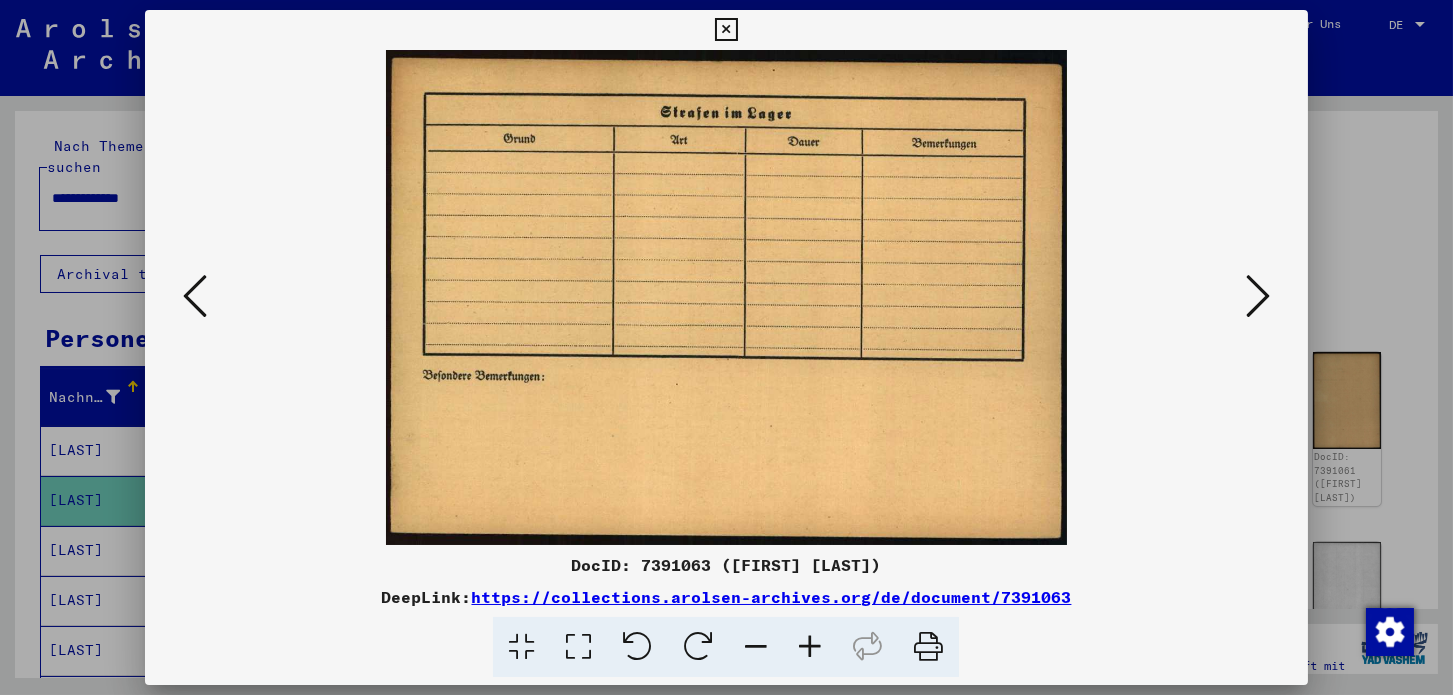 click at bounding box center [1258, 296] 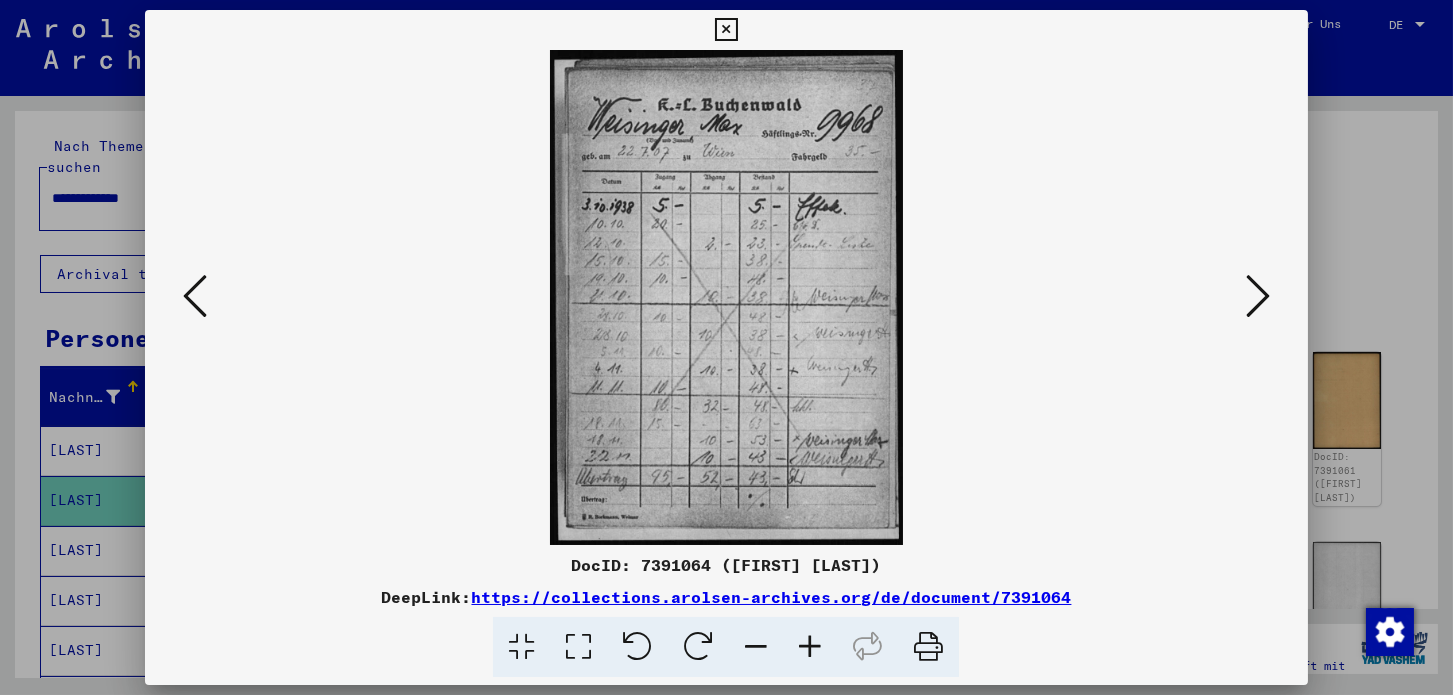 click at bounding box center (1258, 296) 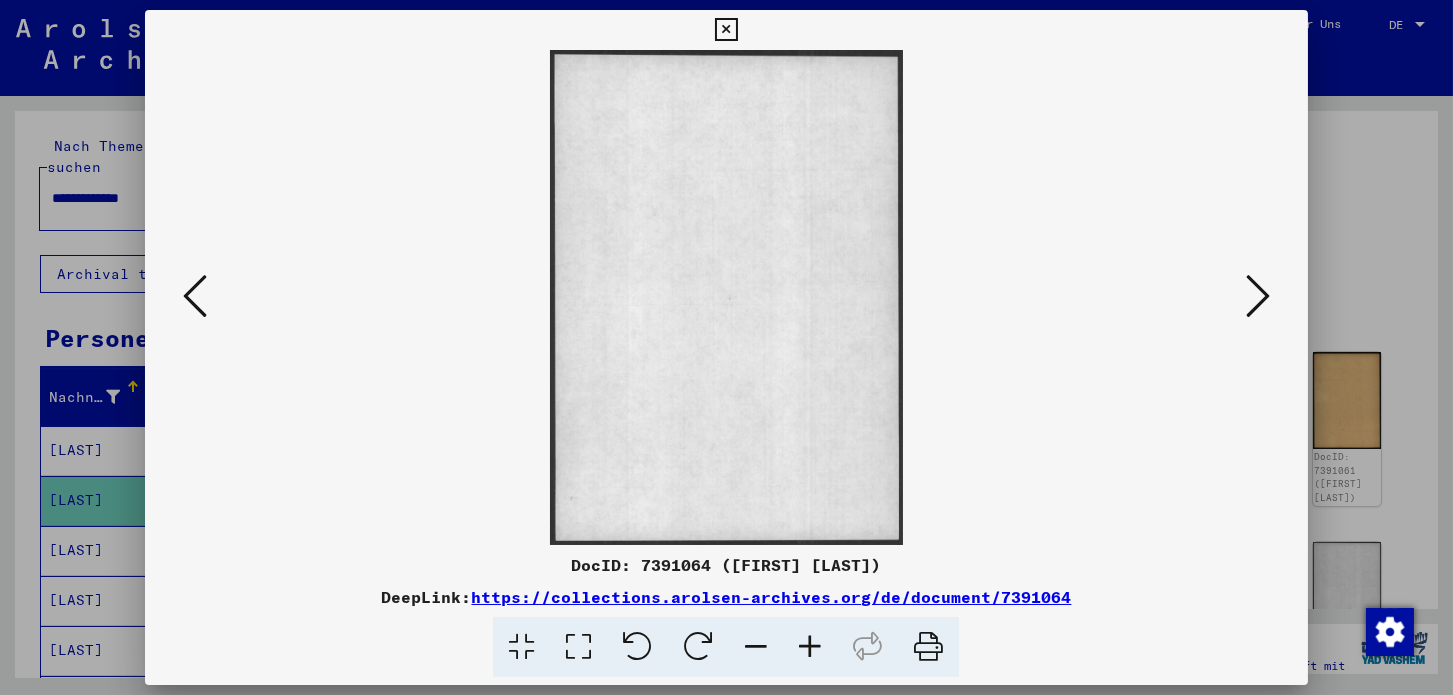 click at bounding box center (1258, 296) 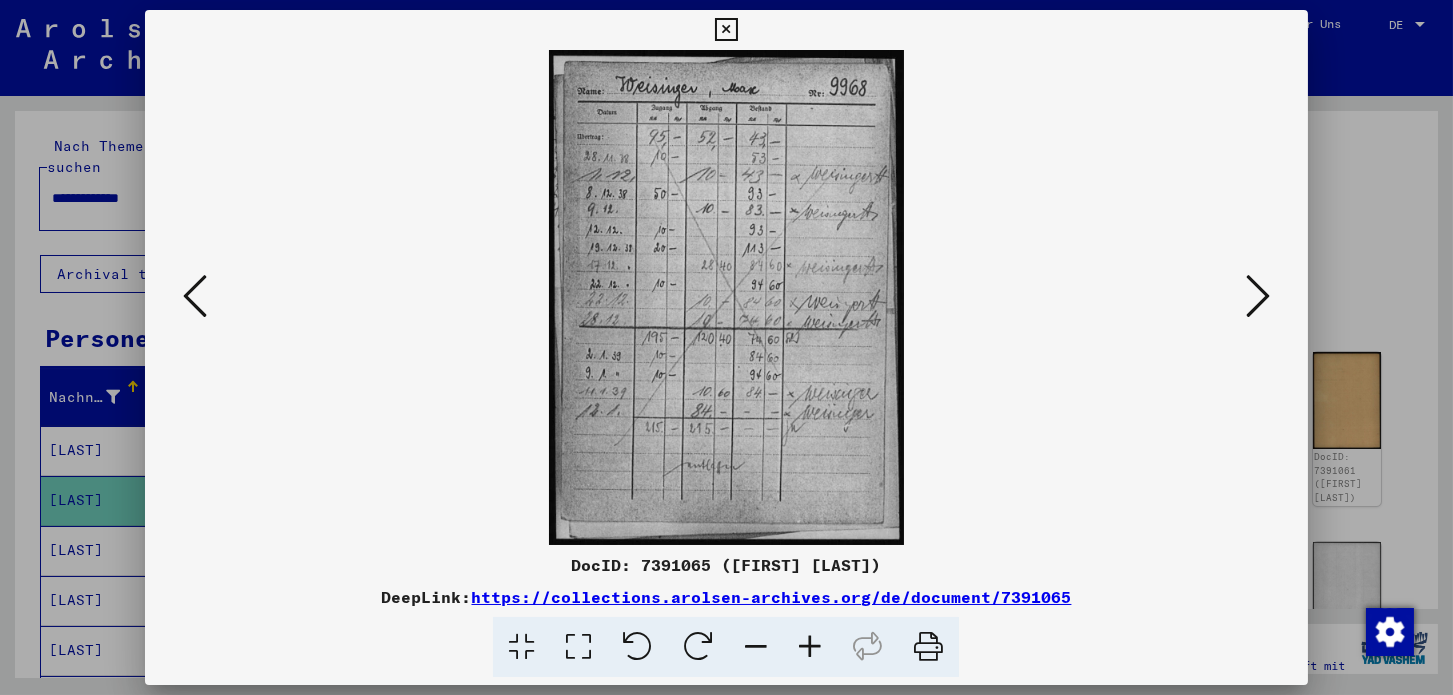 click at bounding box center [1258, 296] 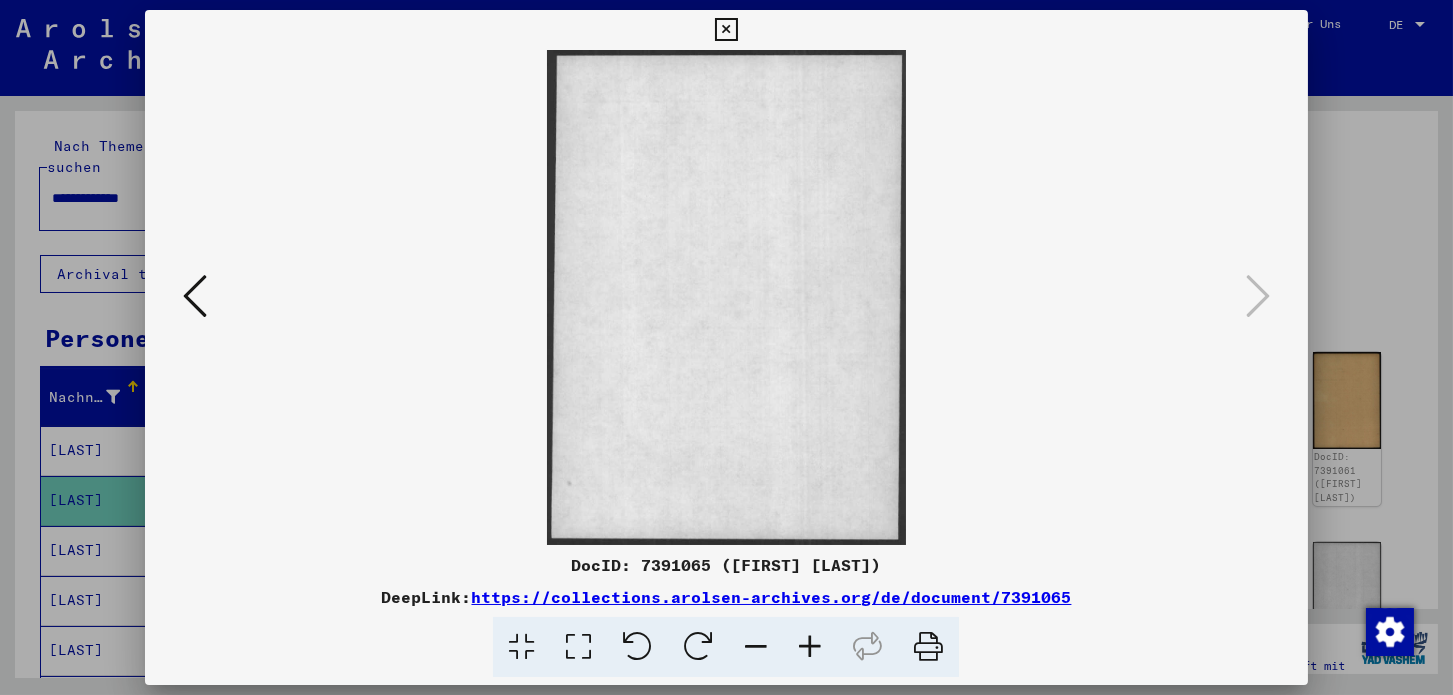 click at bounding box center [195, 296] 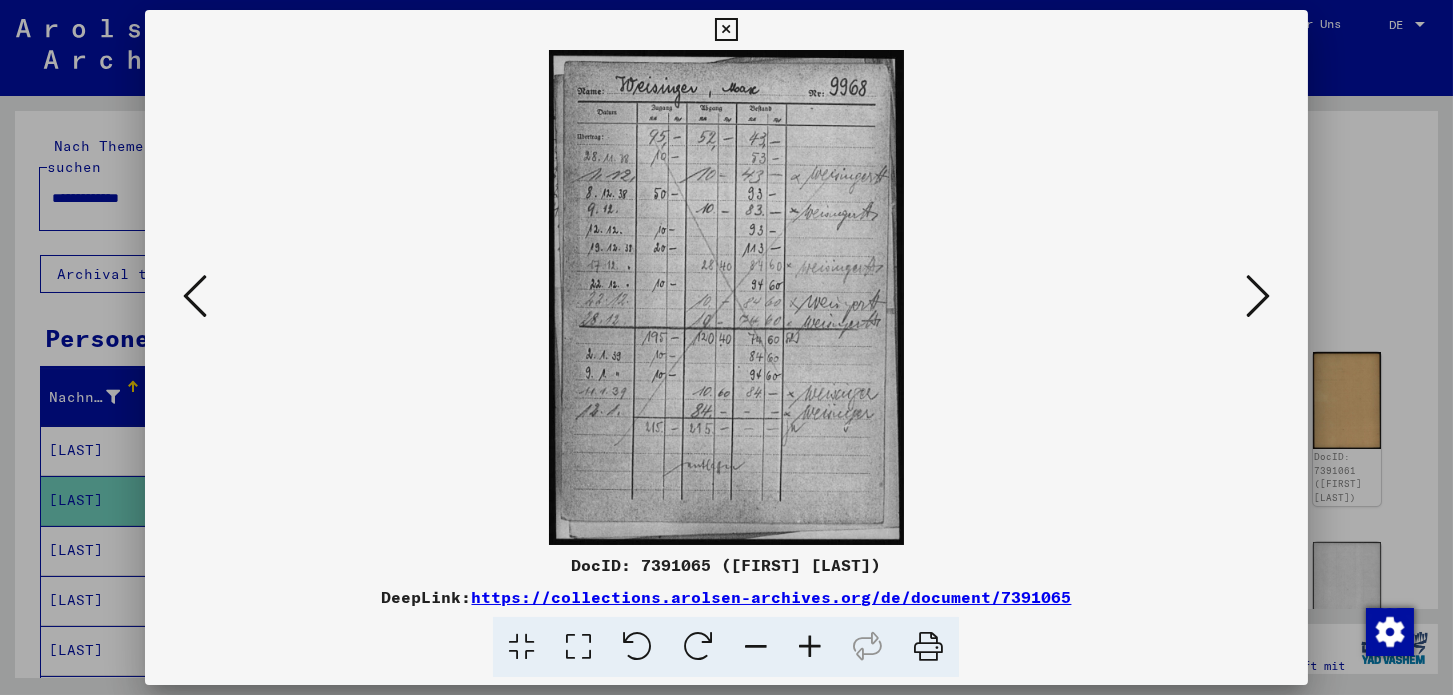 click at bounding box center [726, 30] 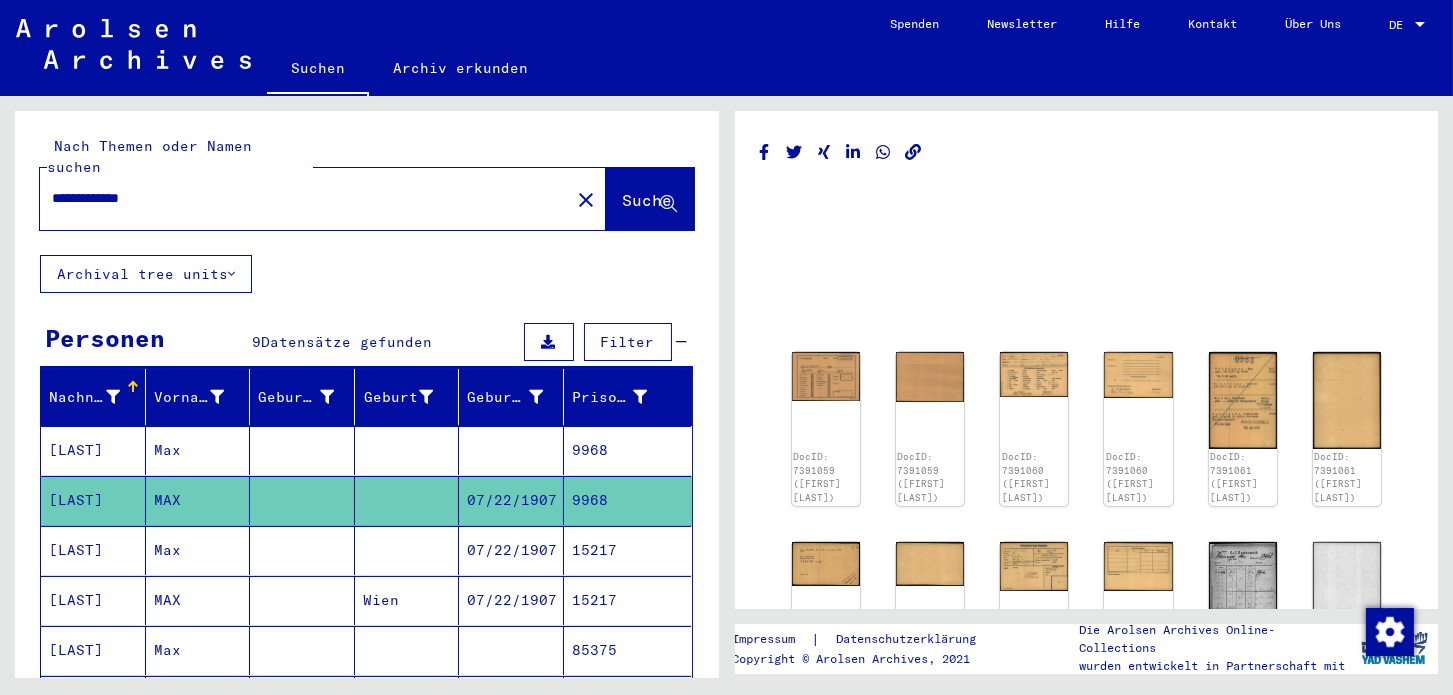 click on "07/22/1907" at bounding box center [511, 600] 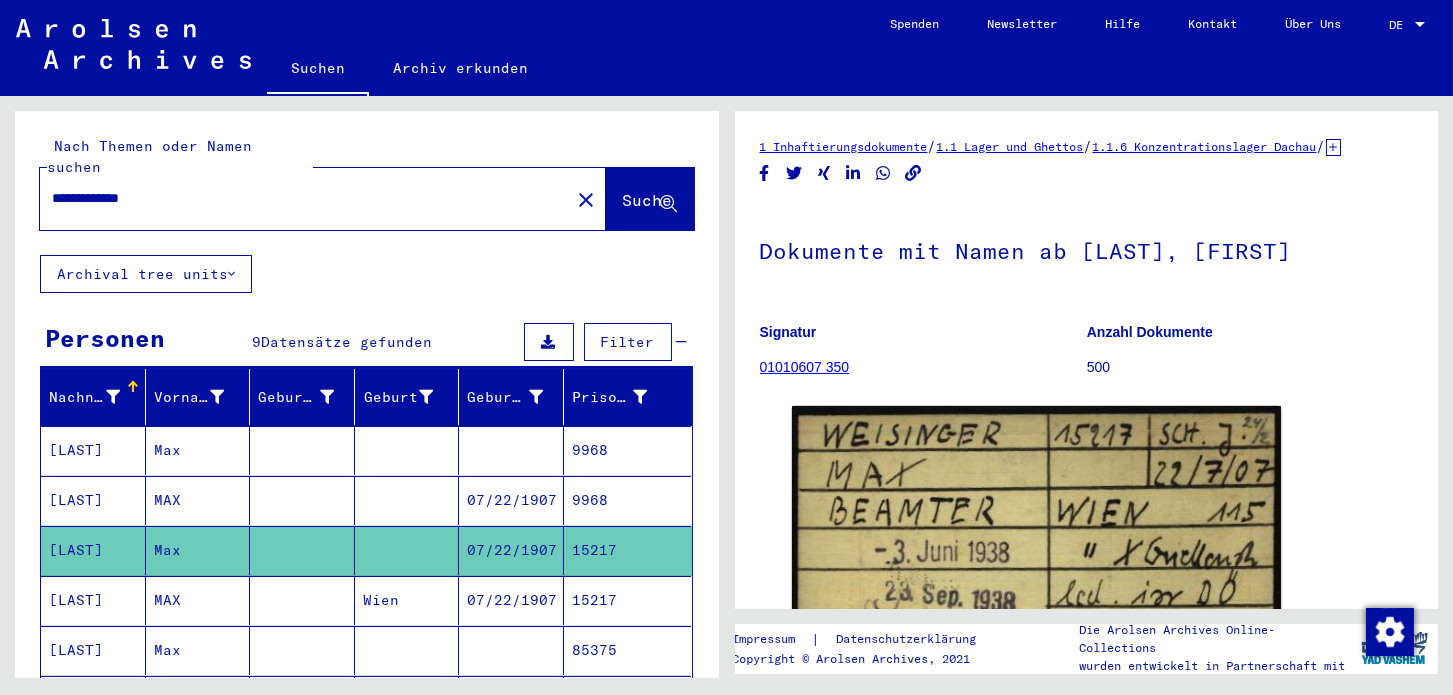 scroll, scrollTop: 288, scrollLeft: 0, axis: vertical 